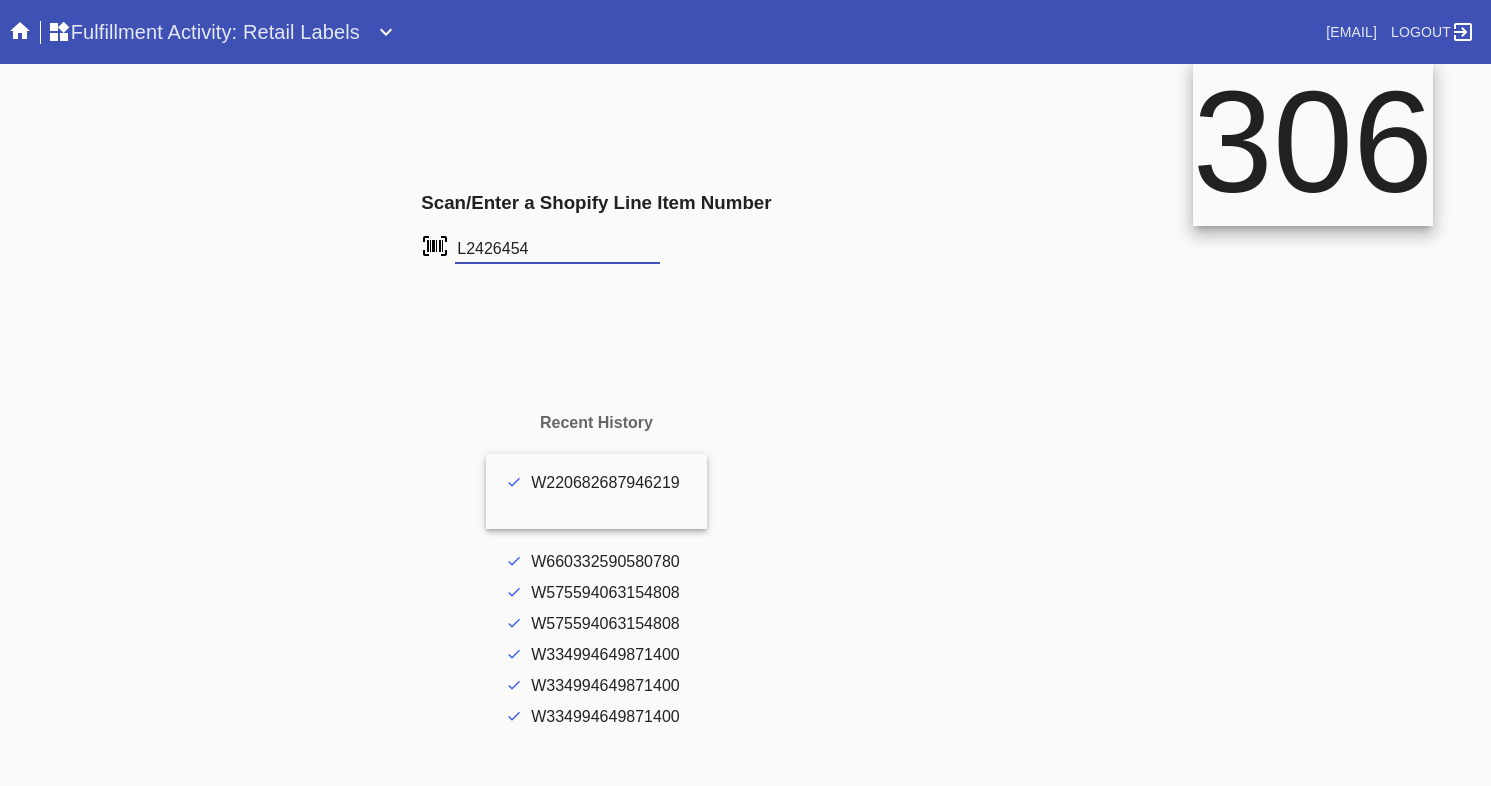 scroll, scrollTop: 0, scrollLeft: 0, axis: both 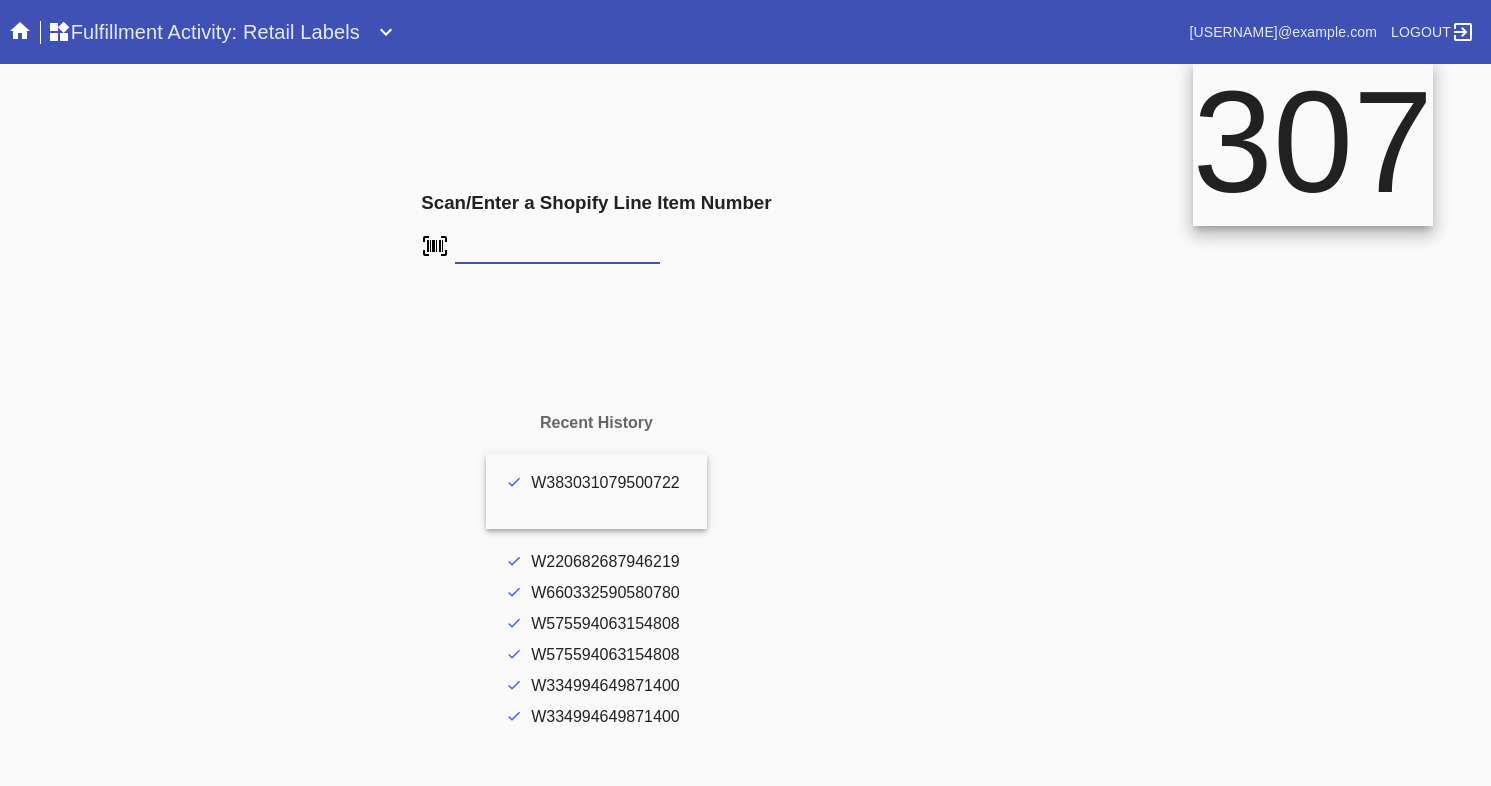 type on "L2426454" 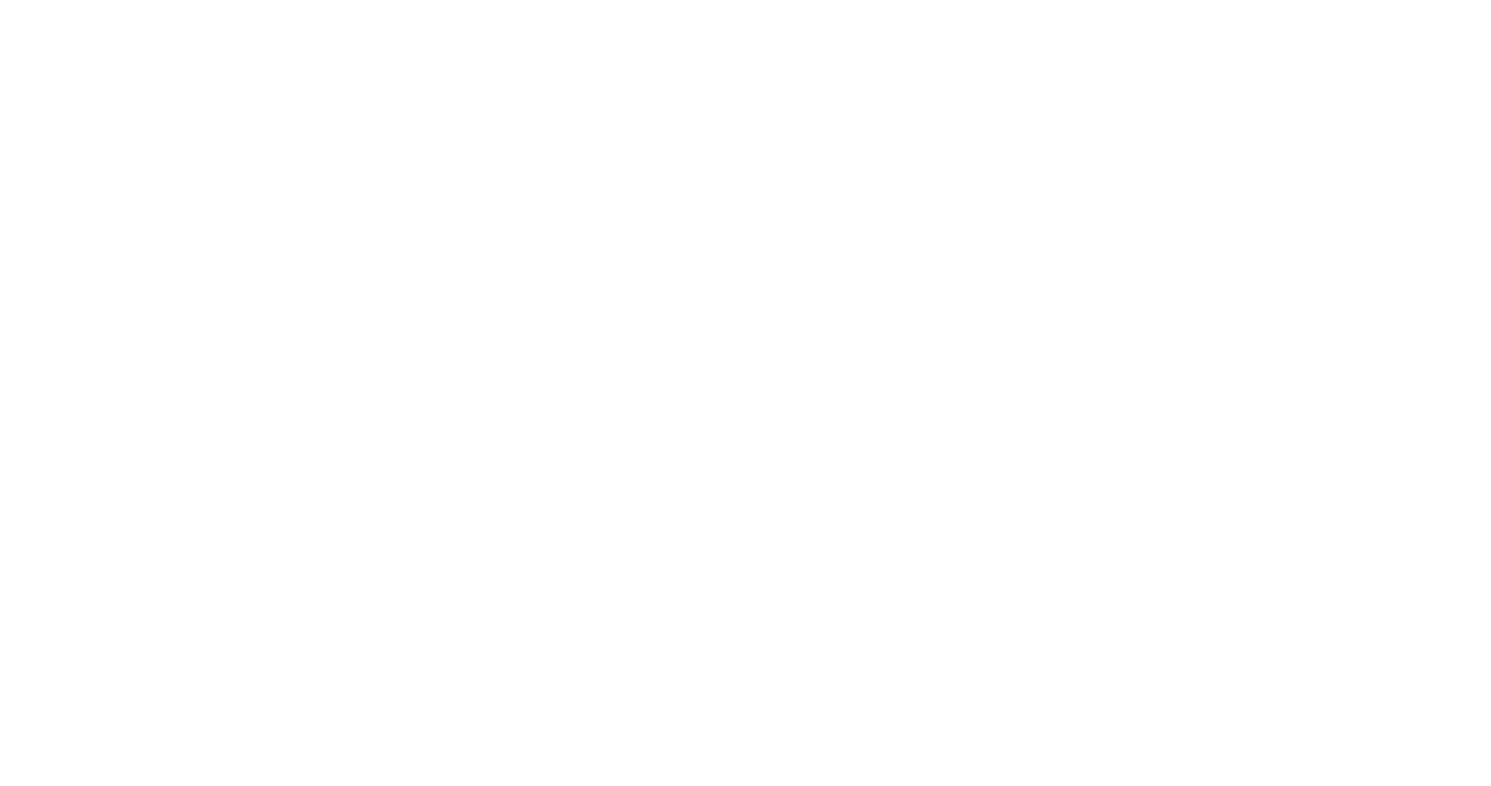 scroll, scrollTop: 0, scrollLeft: 0, axis: both 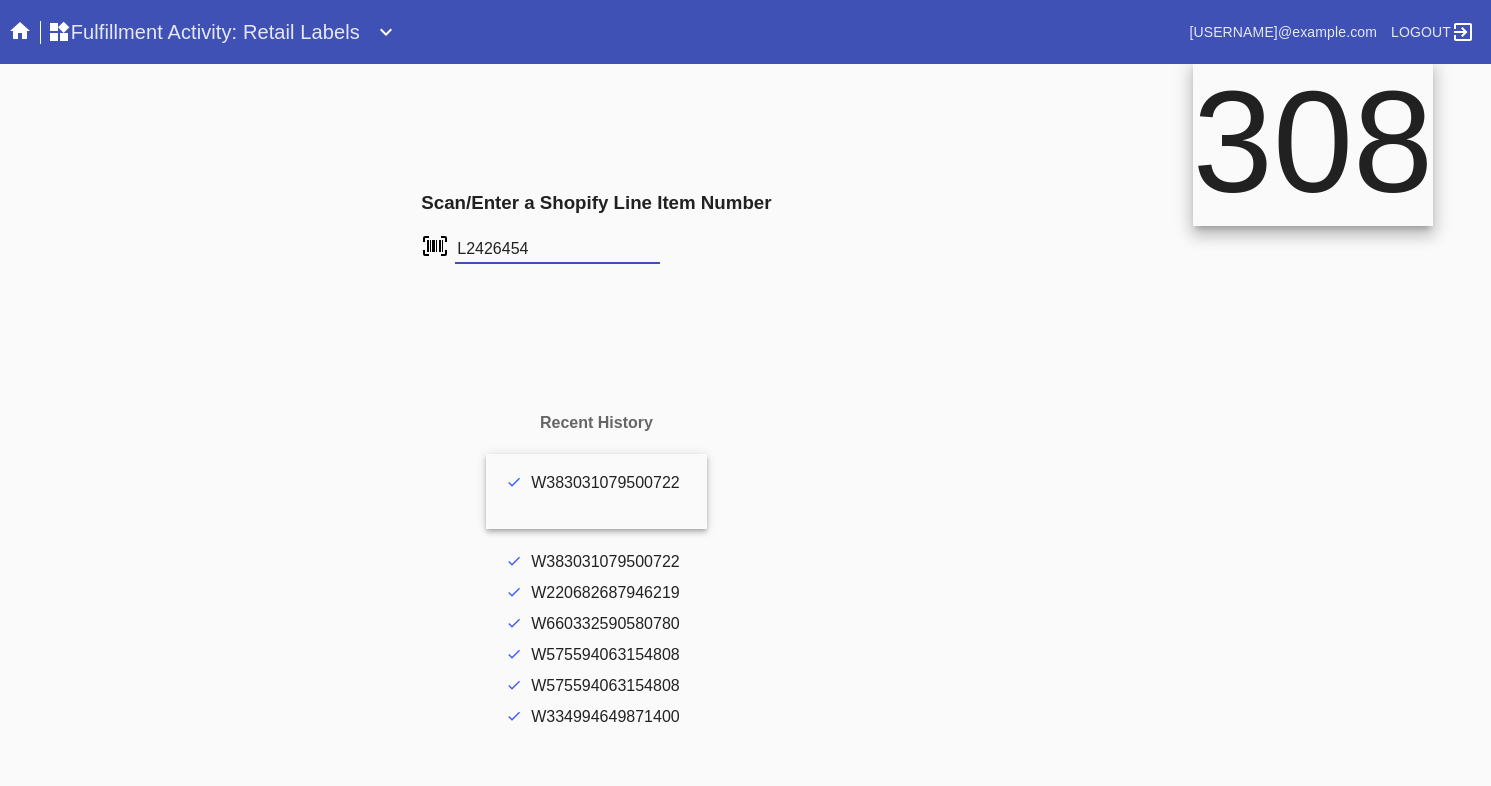 type on "L2426454" 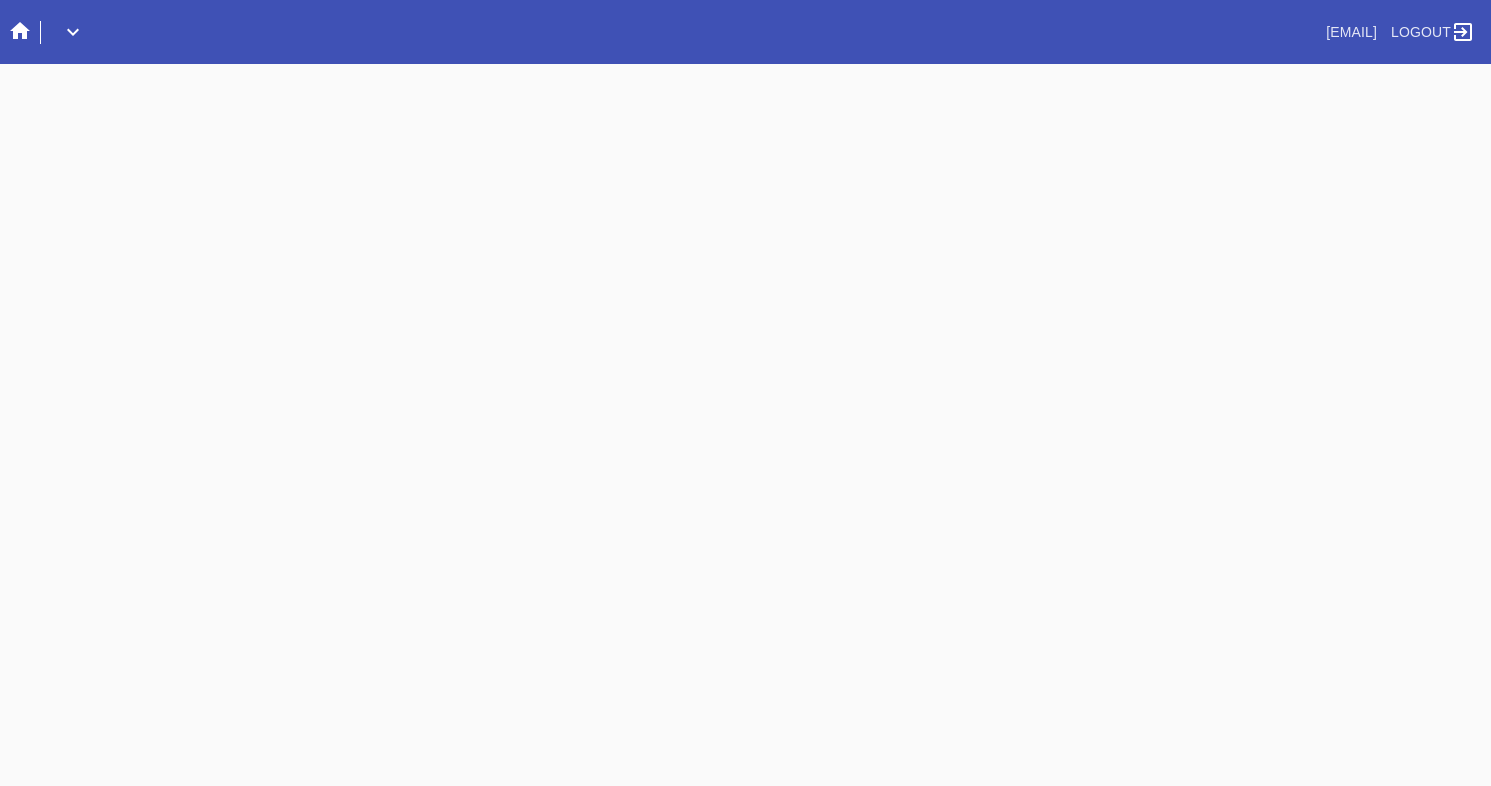 scroll, scrollTop: 0, scrollLeft: 0, axis: both 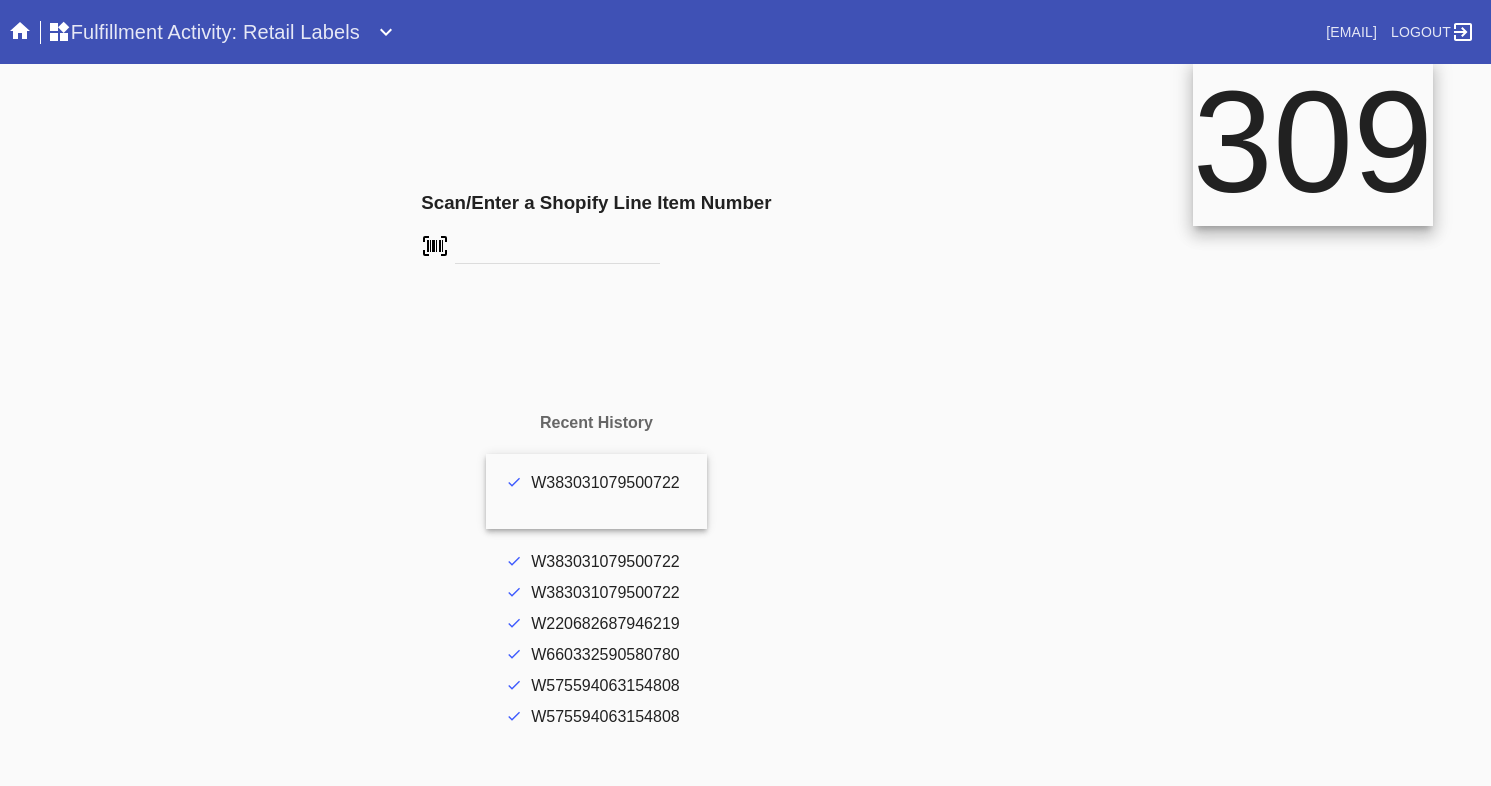 click on "309" at bounding box center (1342, 393) 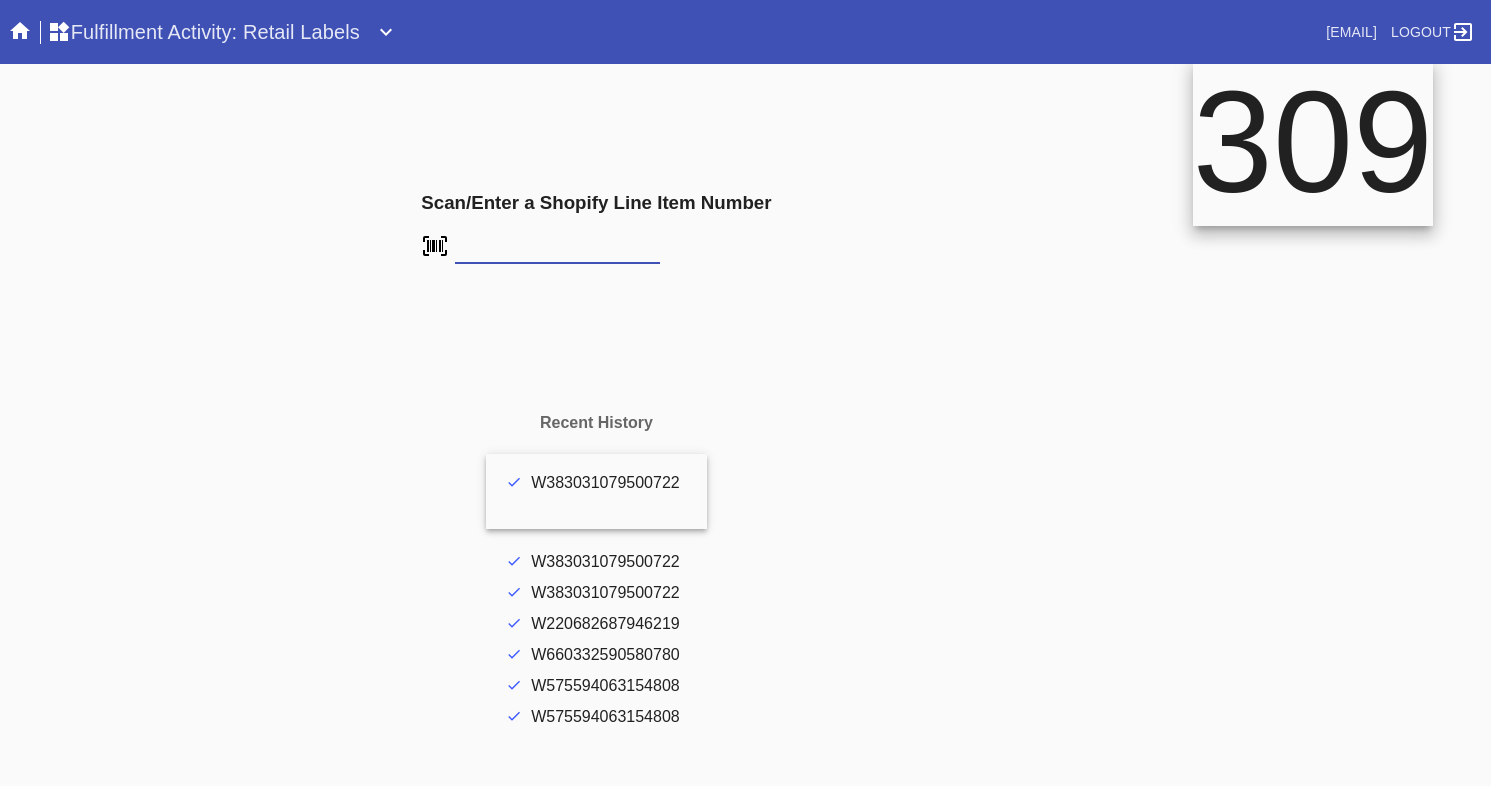 click at bounding box center [557, 249] 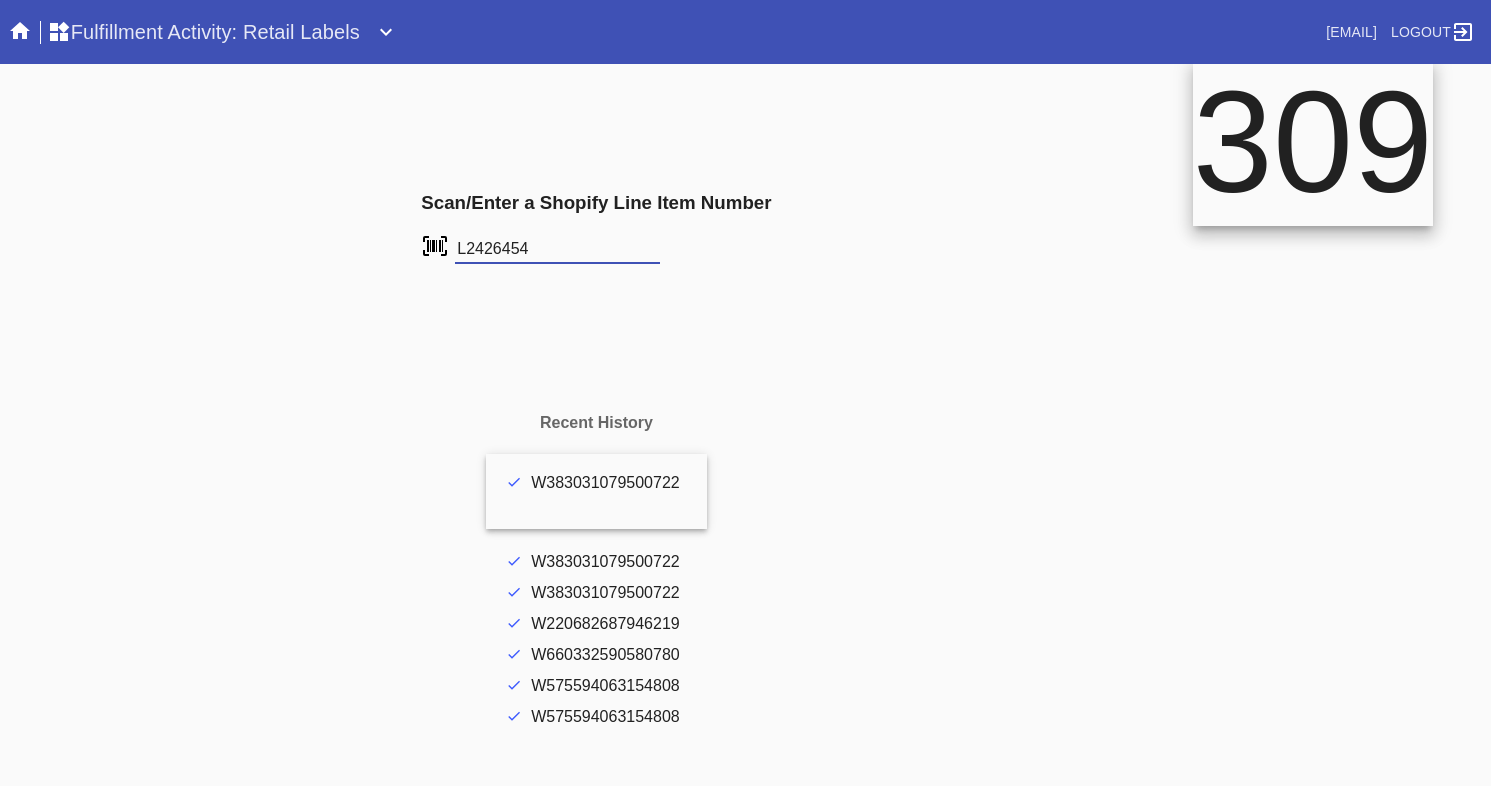 type on "L2426454" 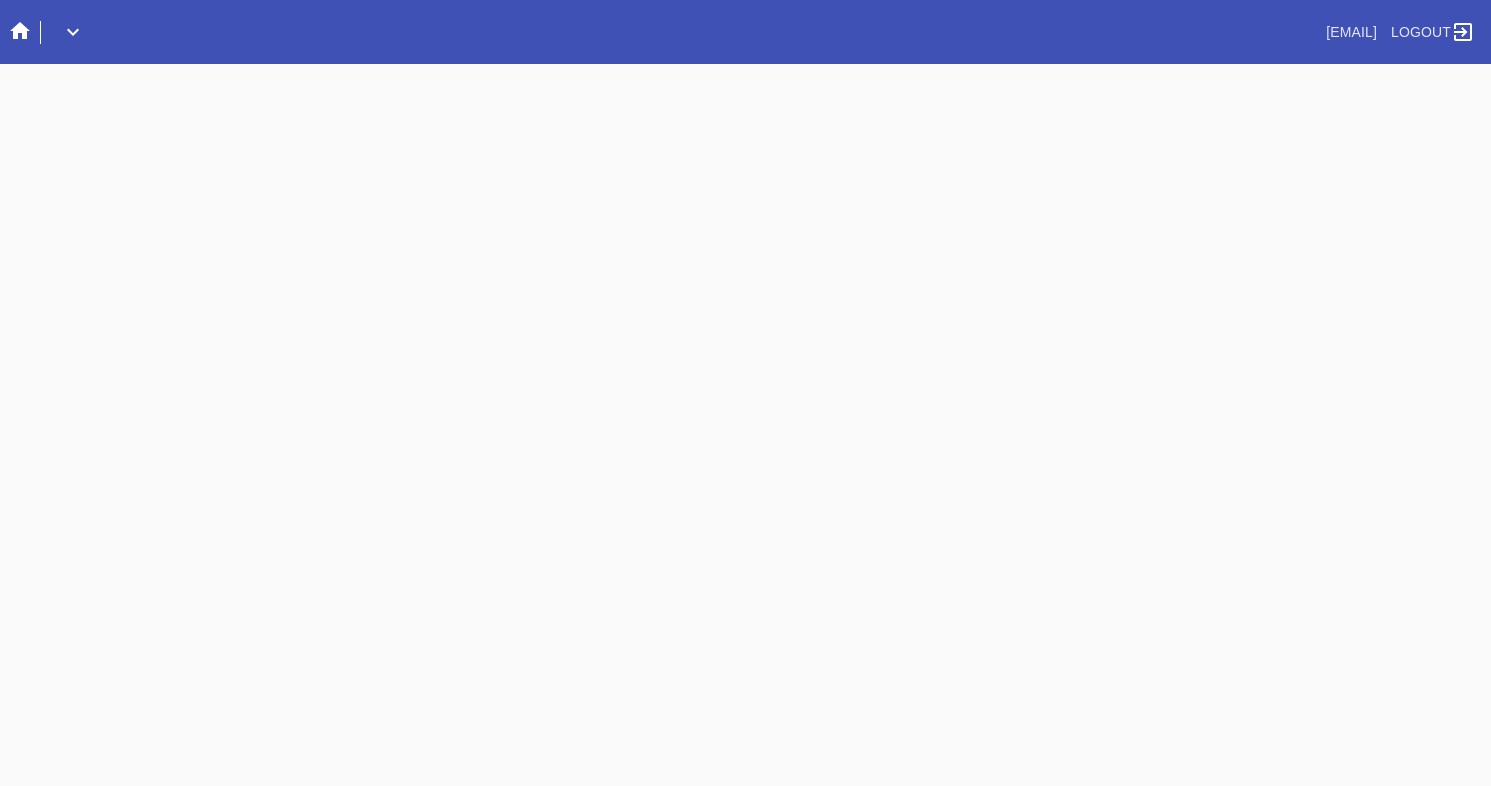 scroll, scrollTop: 0, scrollLeft: 0, axis: both 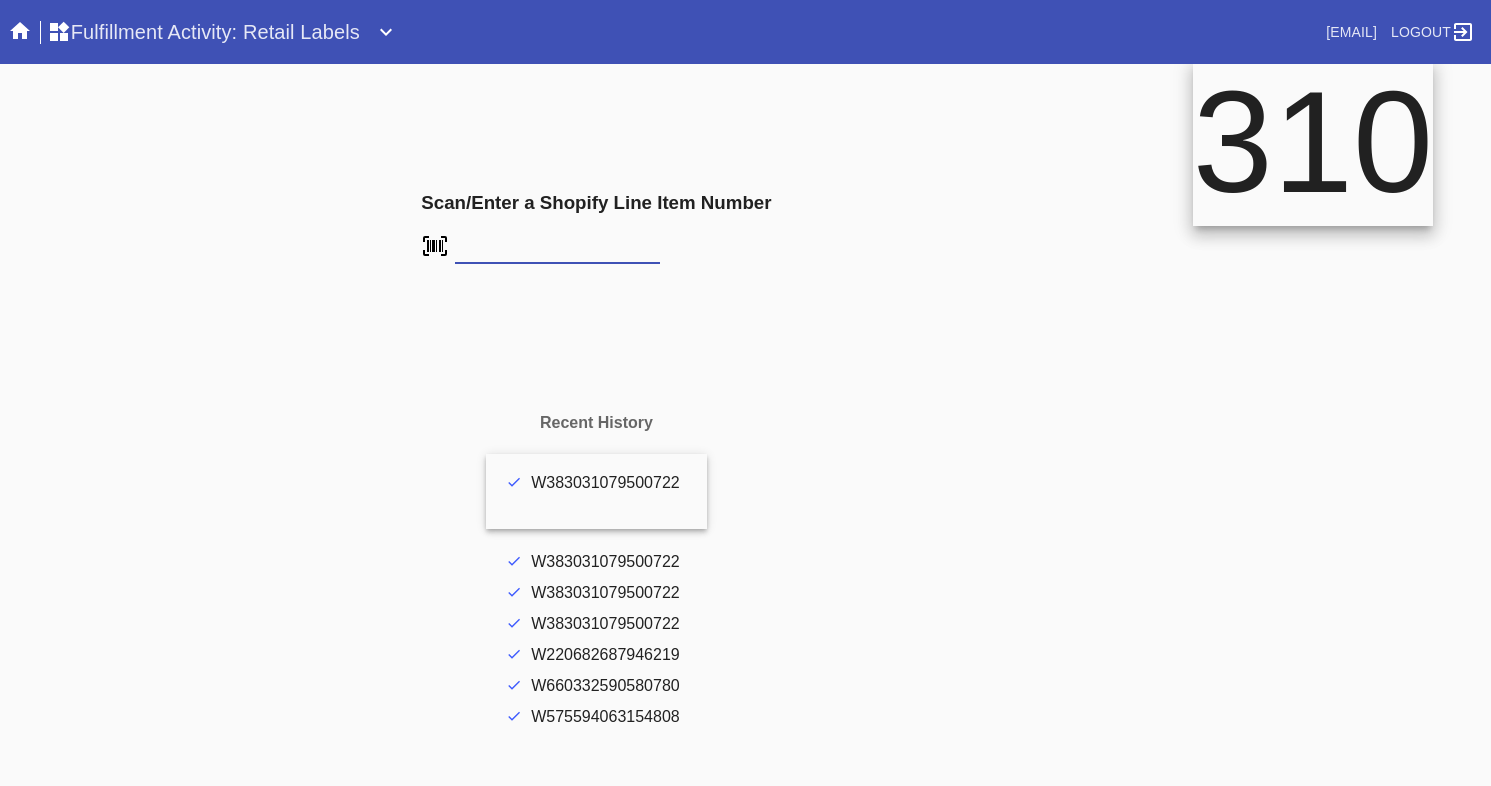 type on "L2426454" 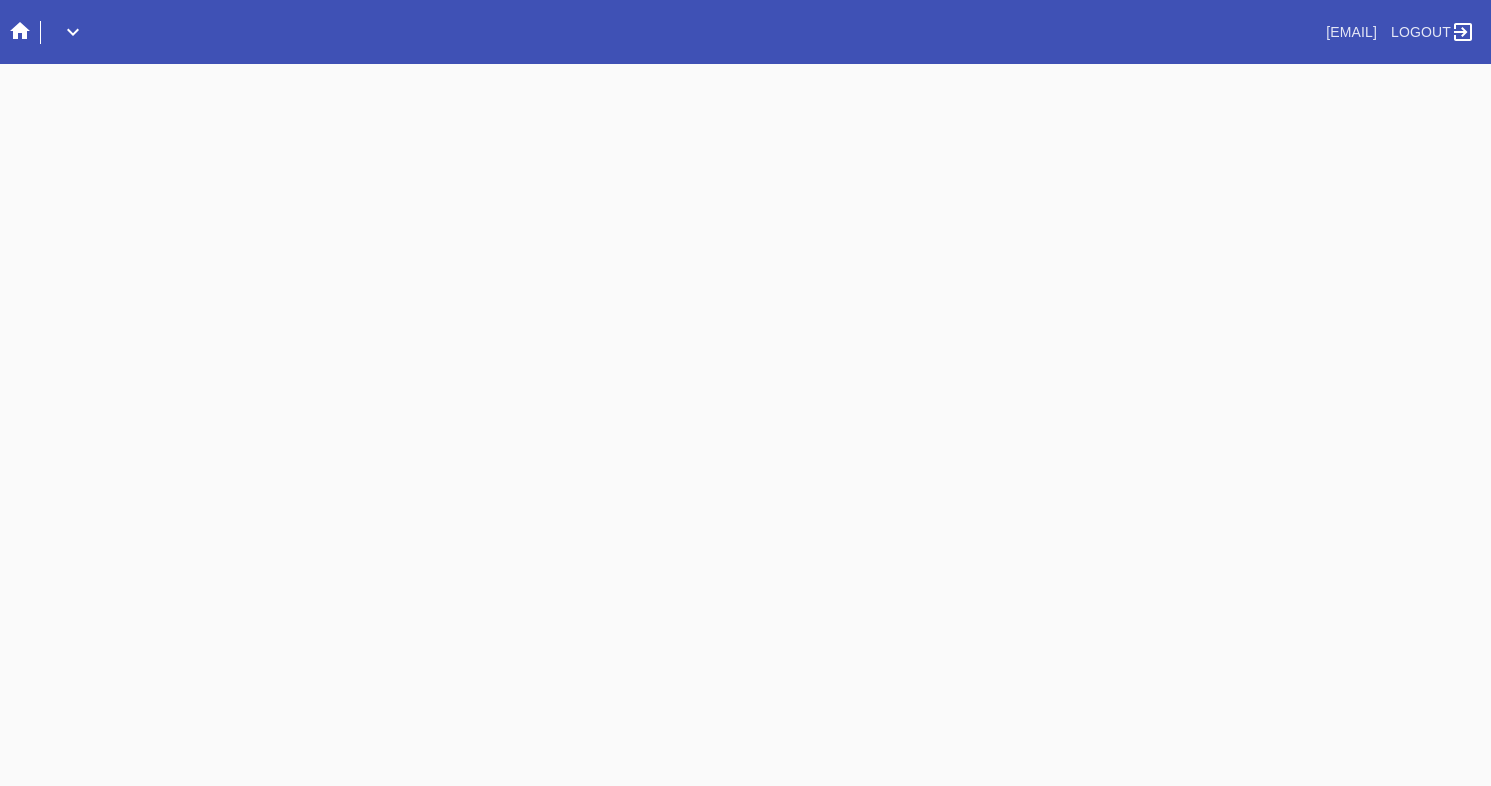 scroll, scrollTop: 0, scrollLeft: 0, axis: both 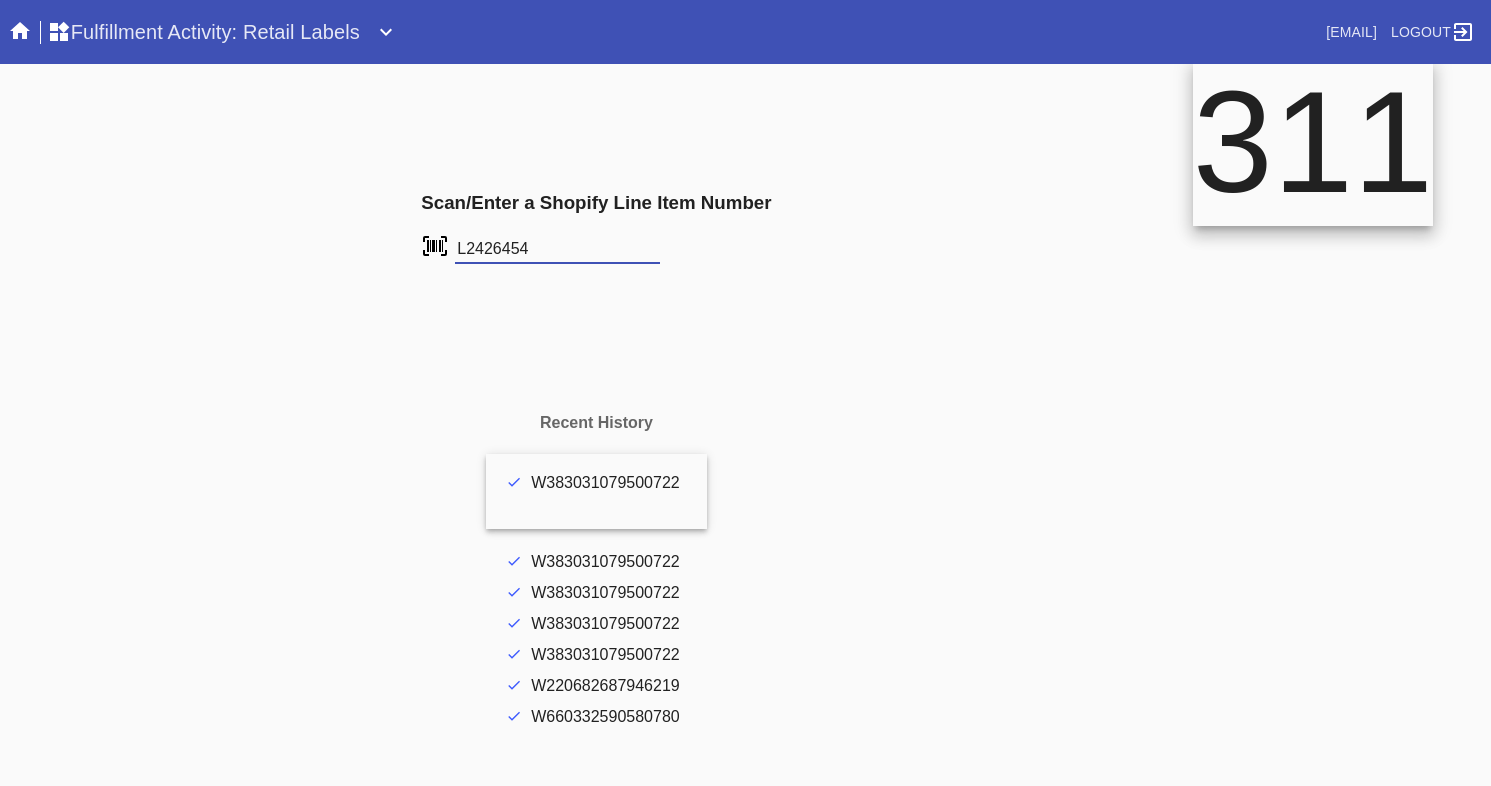 type on "L2426454" 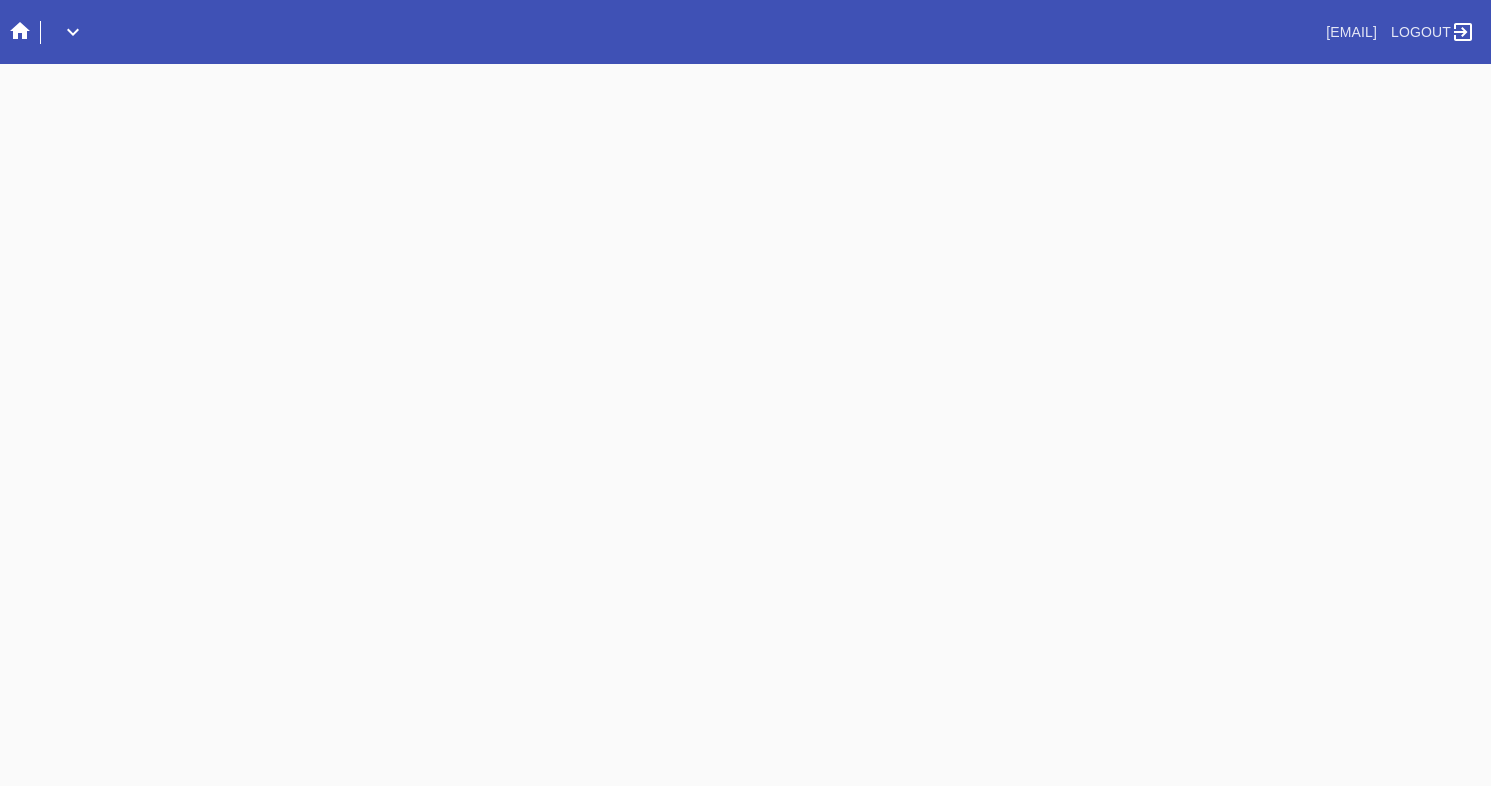 scroll, scrollTop: 0, scrollLeft: 0, axis: both 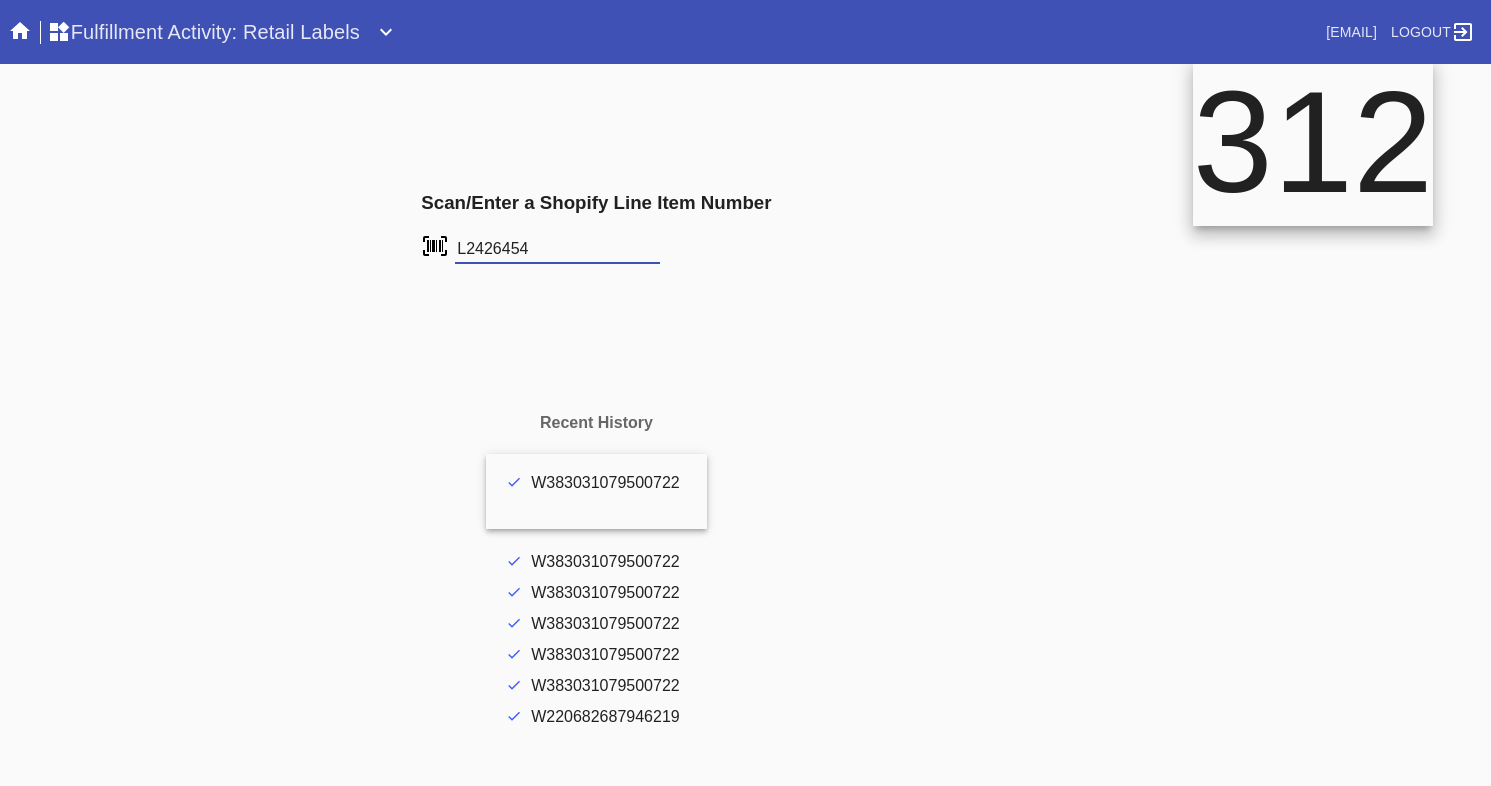 type on "L2426454" 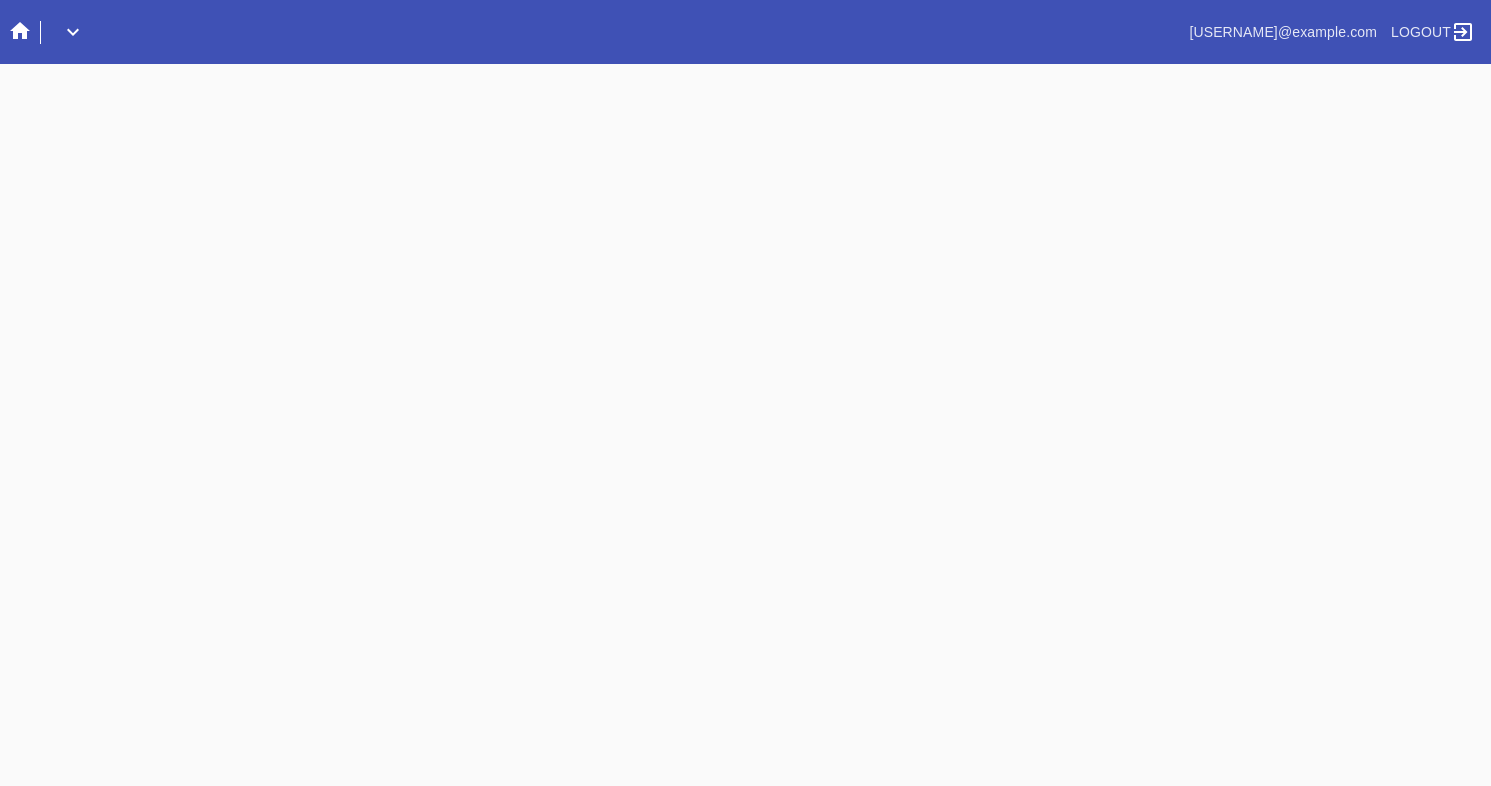 scroll, scrollTop: 0, scrollLeft: 0, axis: both 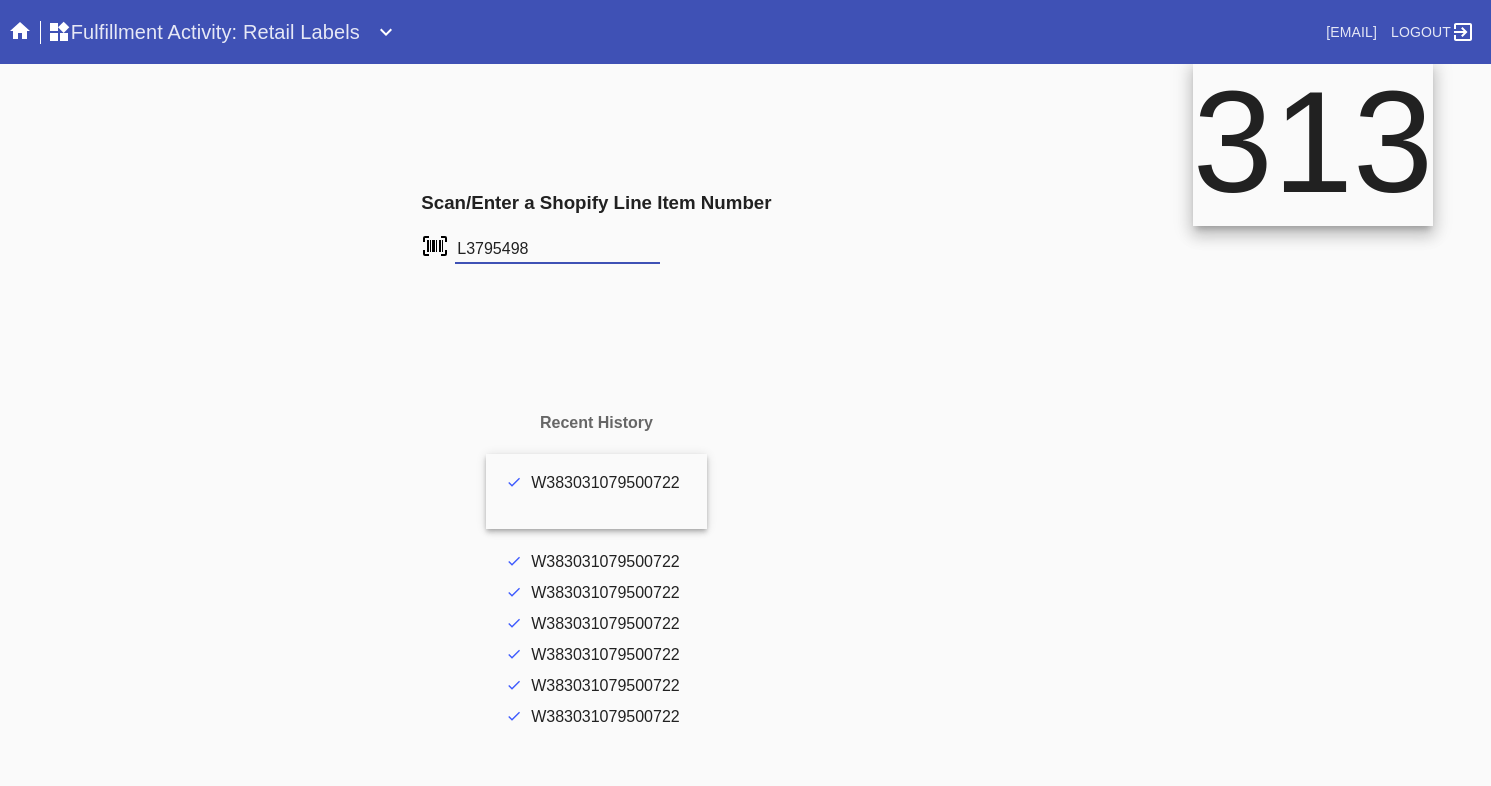 type on "L3795498" 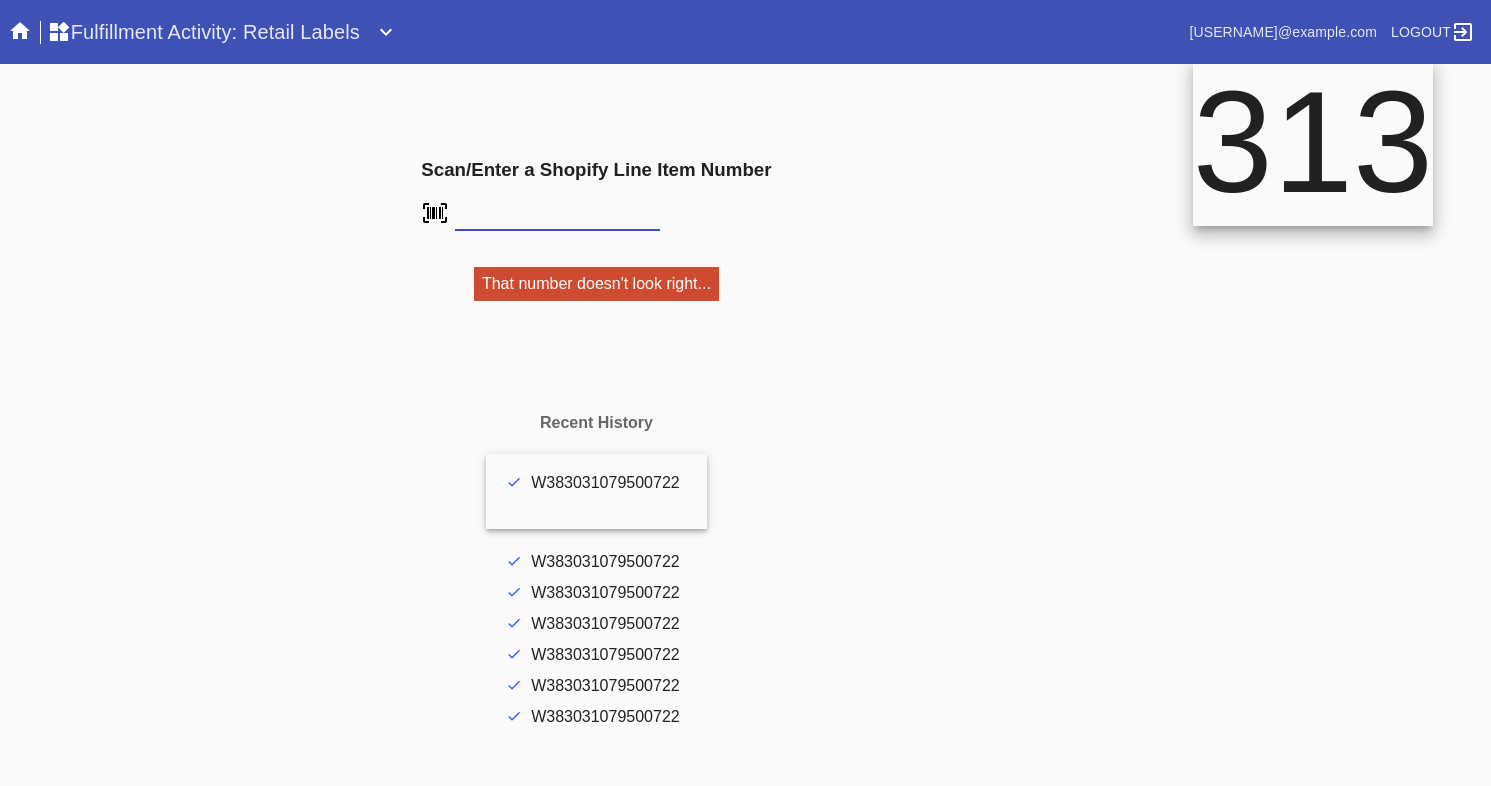 scroll, scrollTop: 0, scrollLeft: 0, axis: both 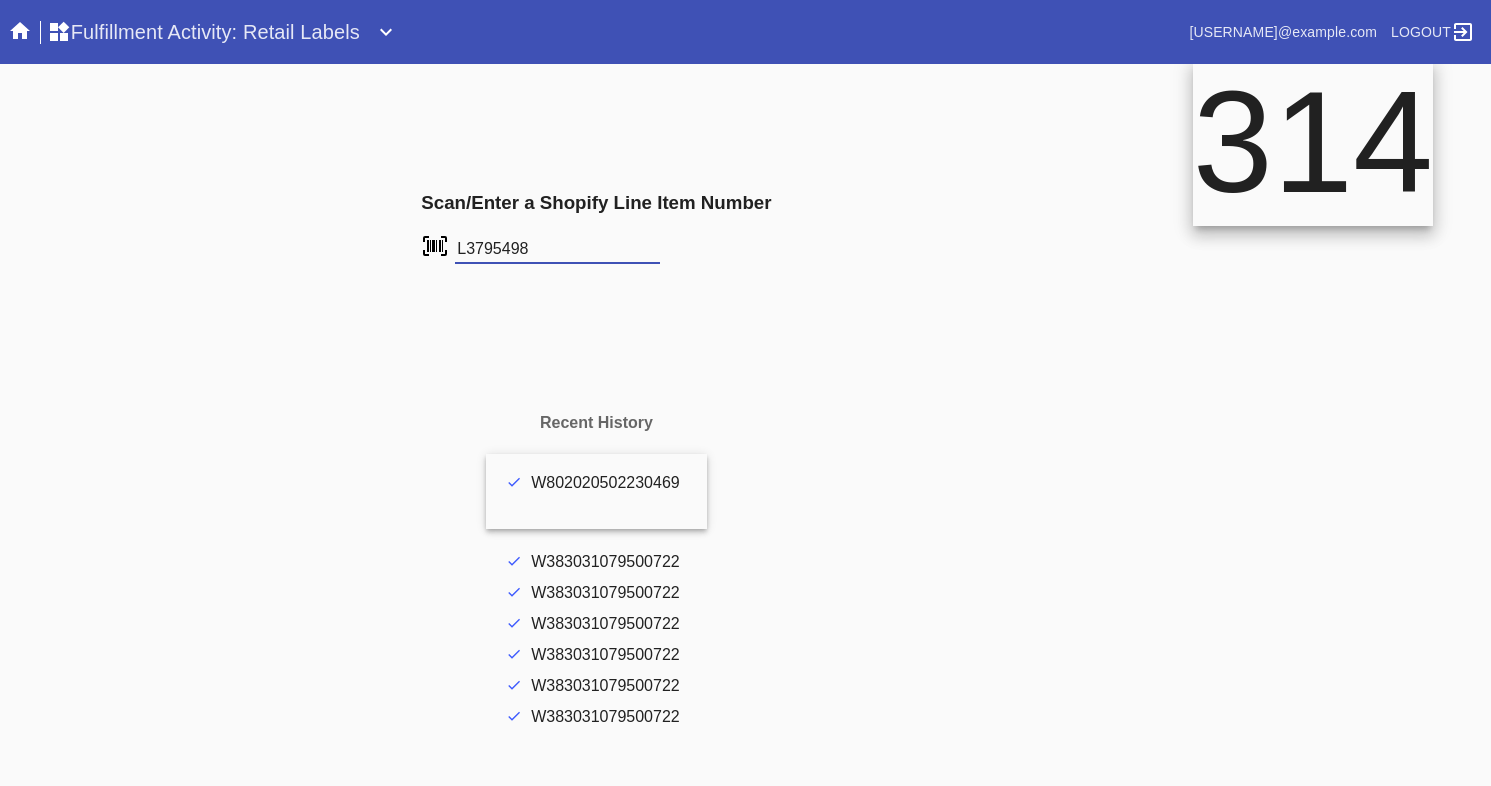 type on "L3795498" 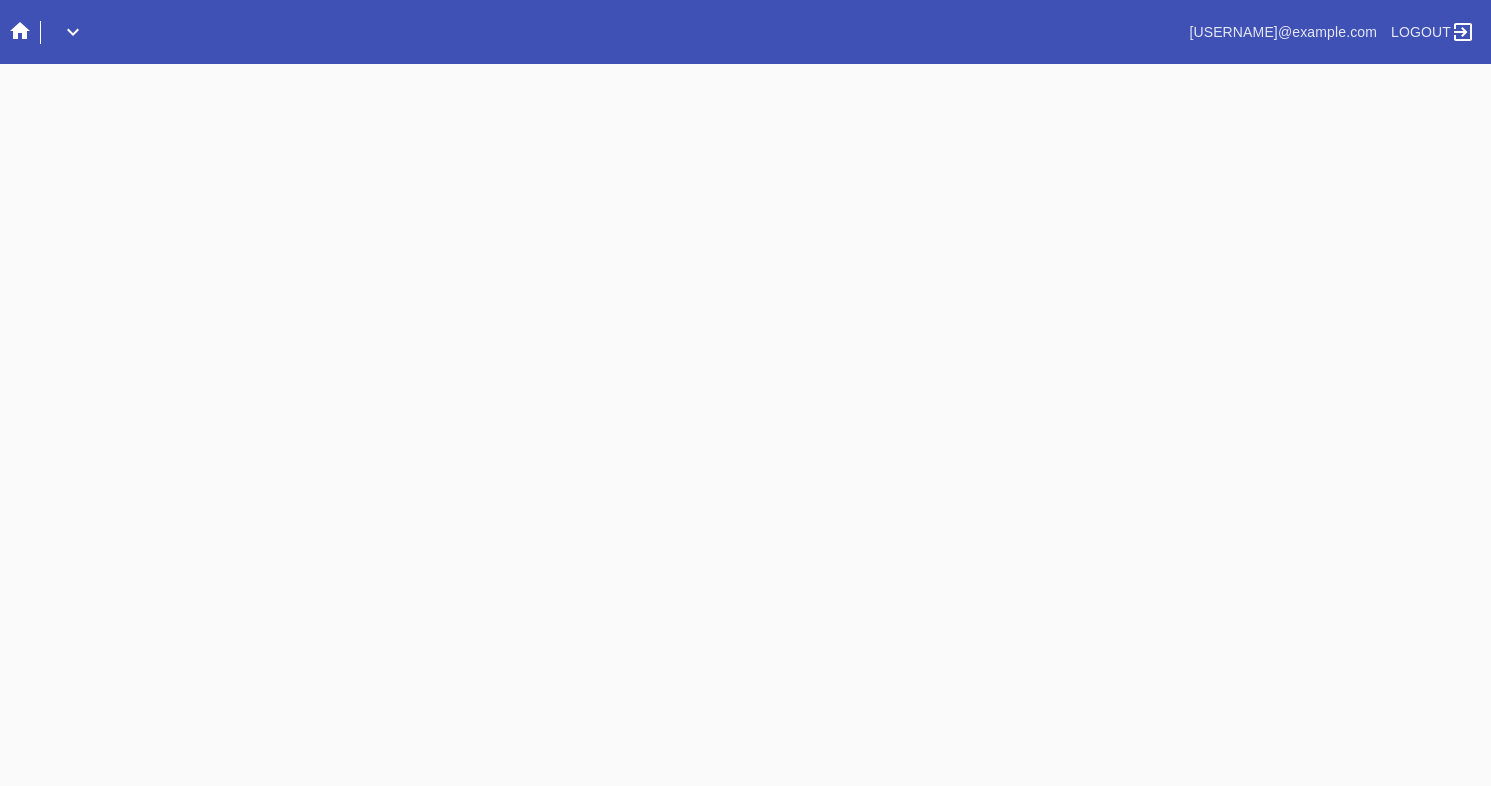 scroll, scrollTop: 0, scrollLeft: 0, axis: both 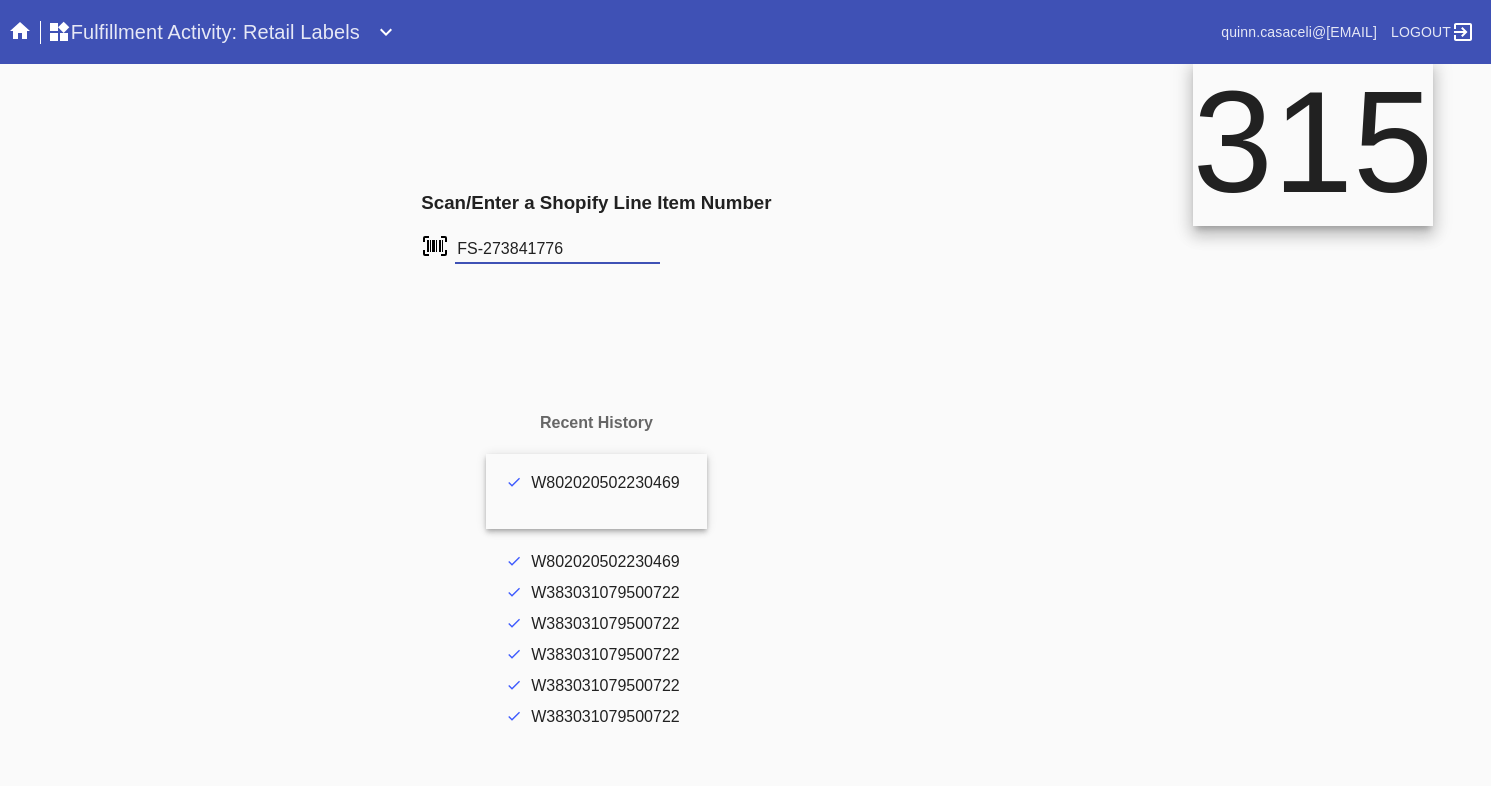 type on "FS-273841776" 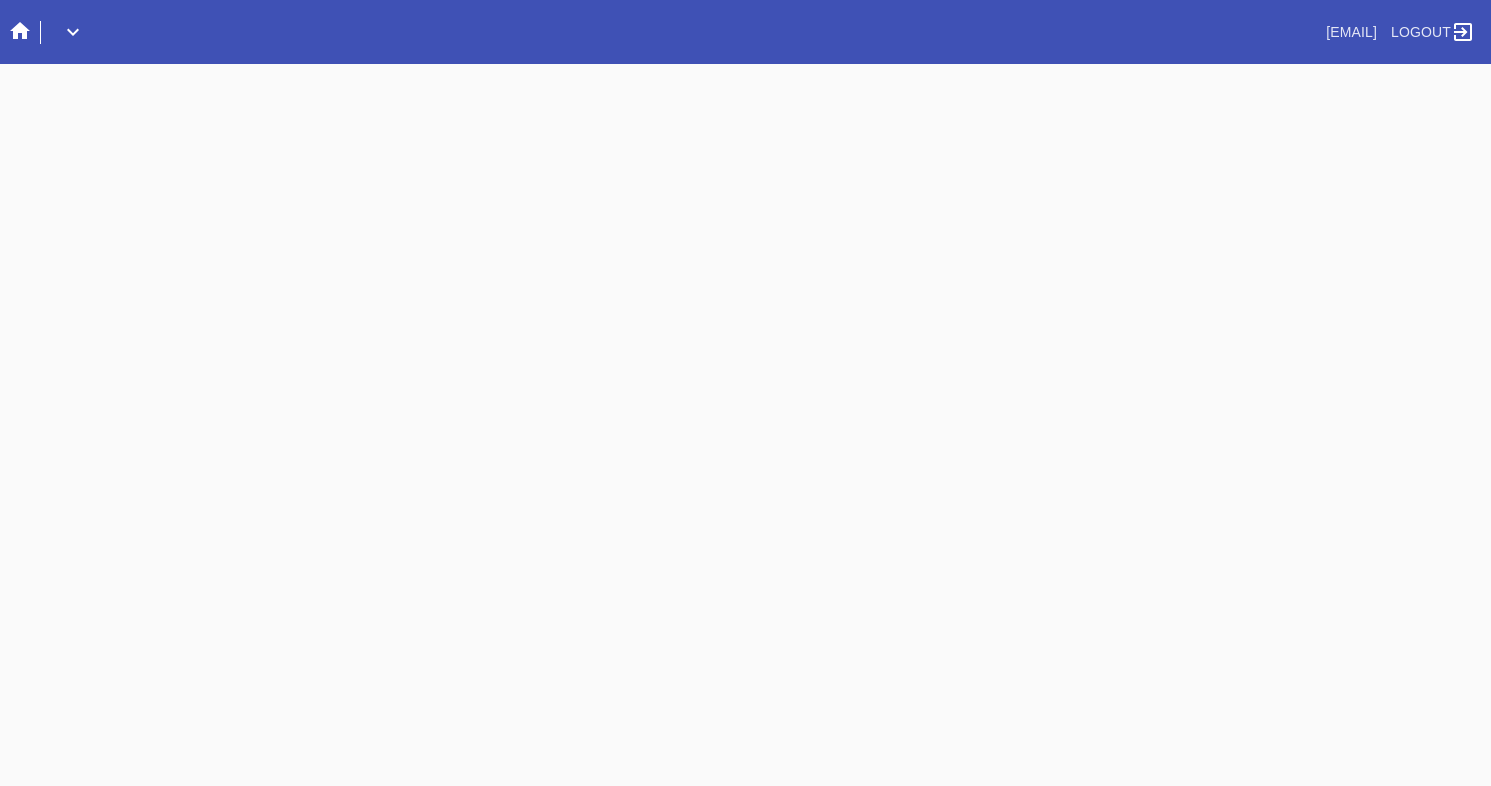 scroll, scrollTop: 0, scrollLeft: 0, axis: both 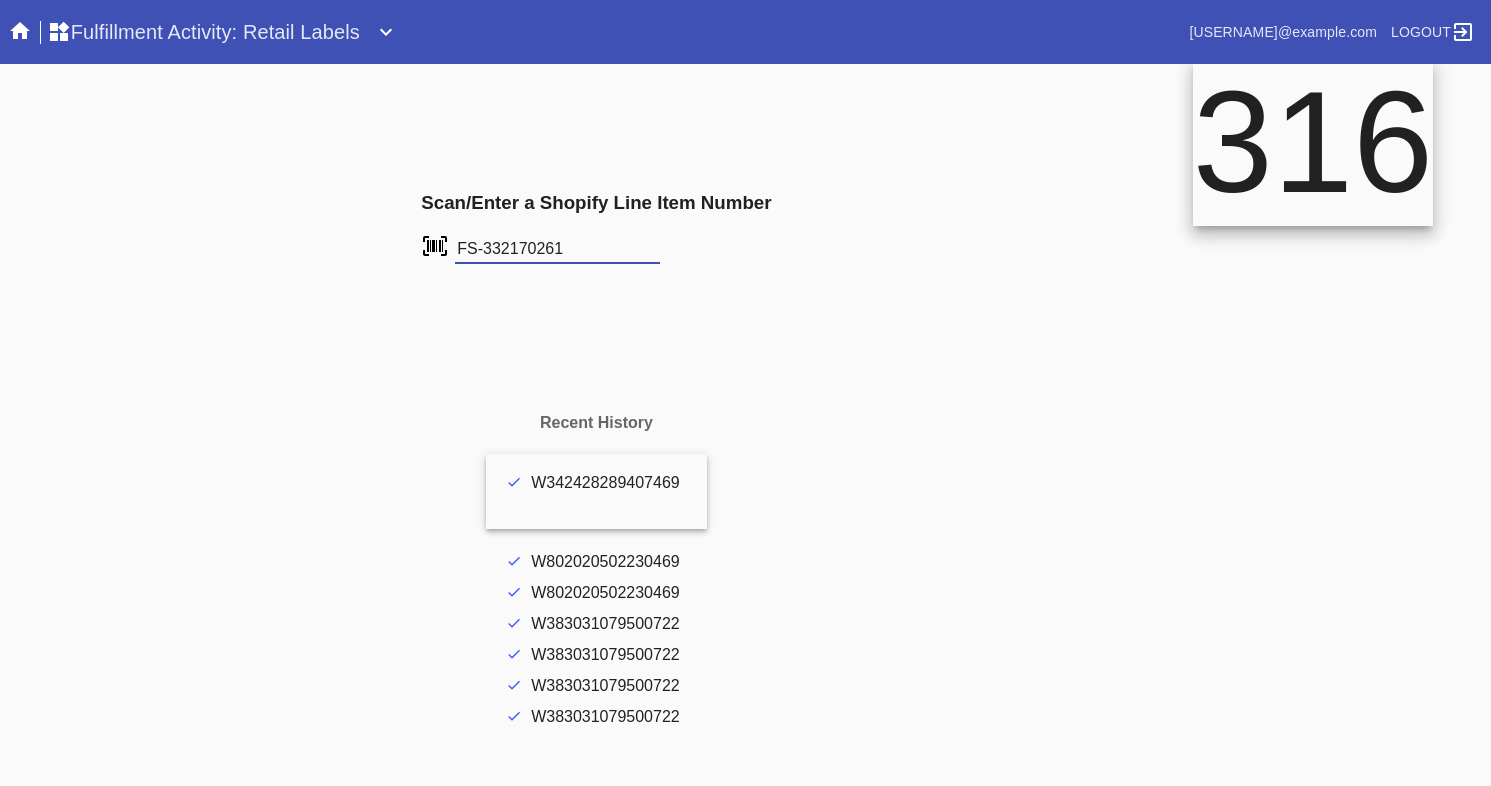 type on "FS-332170261" 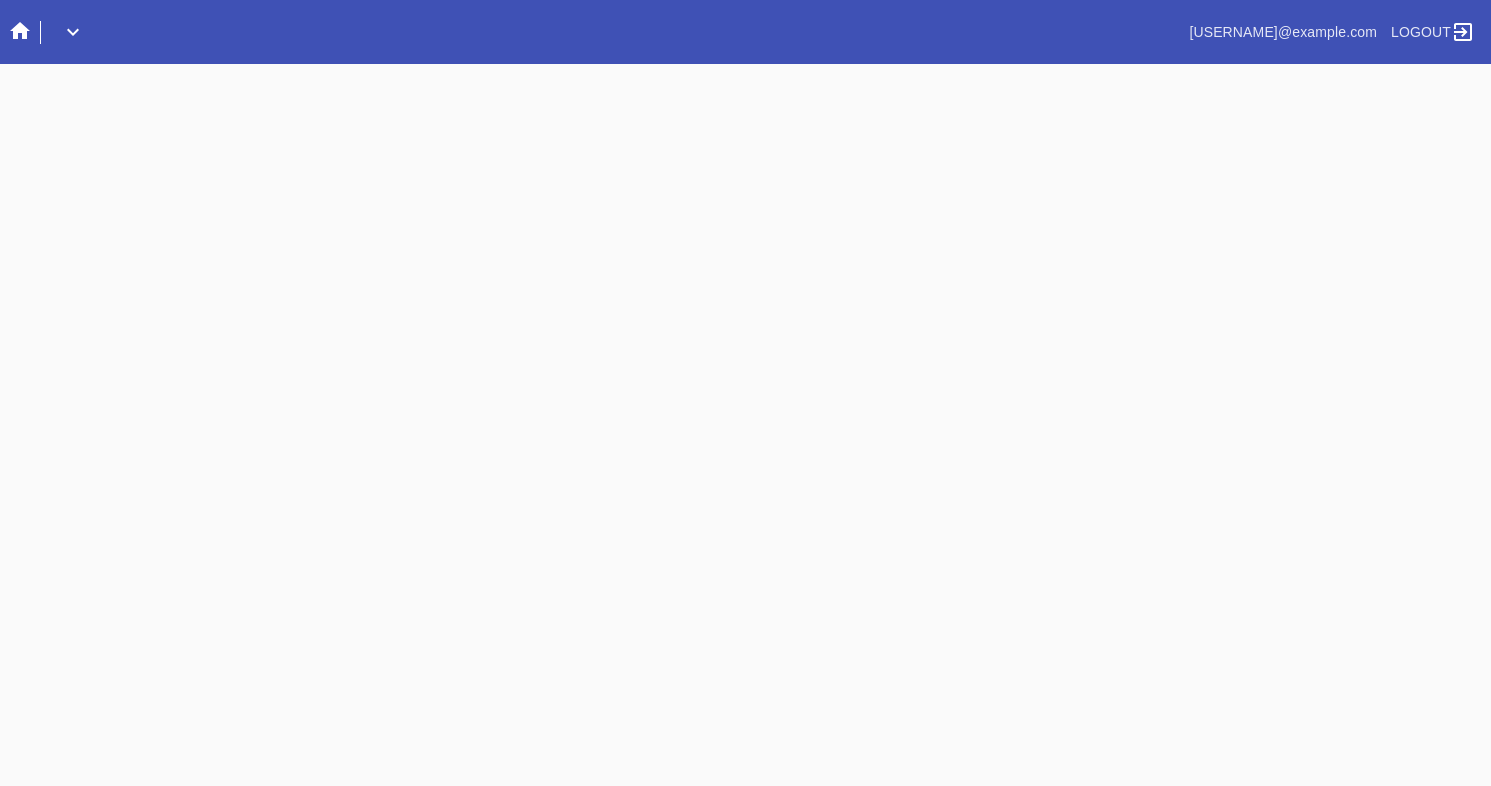 scroll, scrollTop: 0, scrollLeft: 0, axis: both 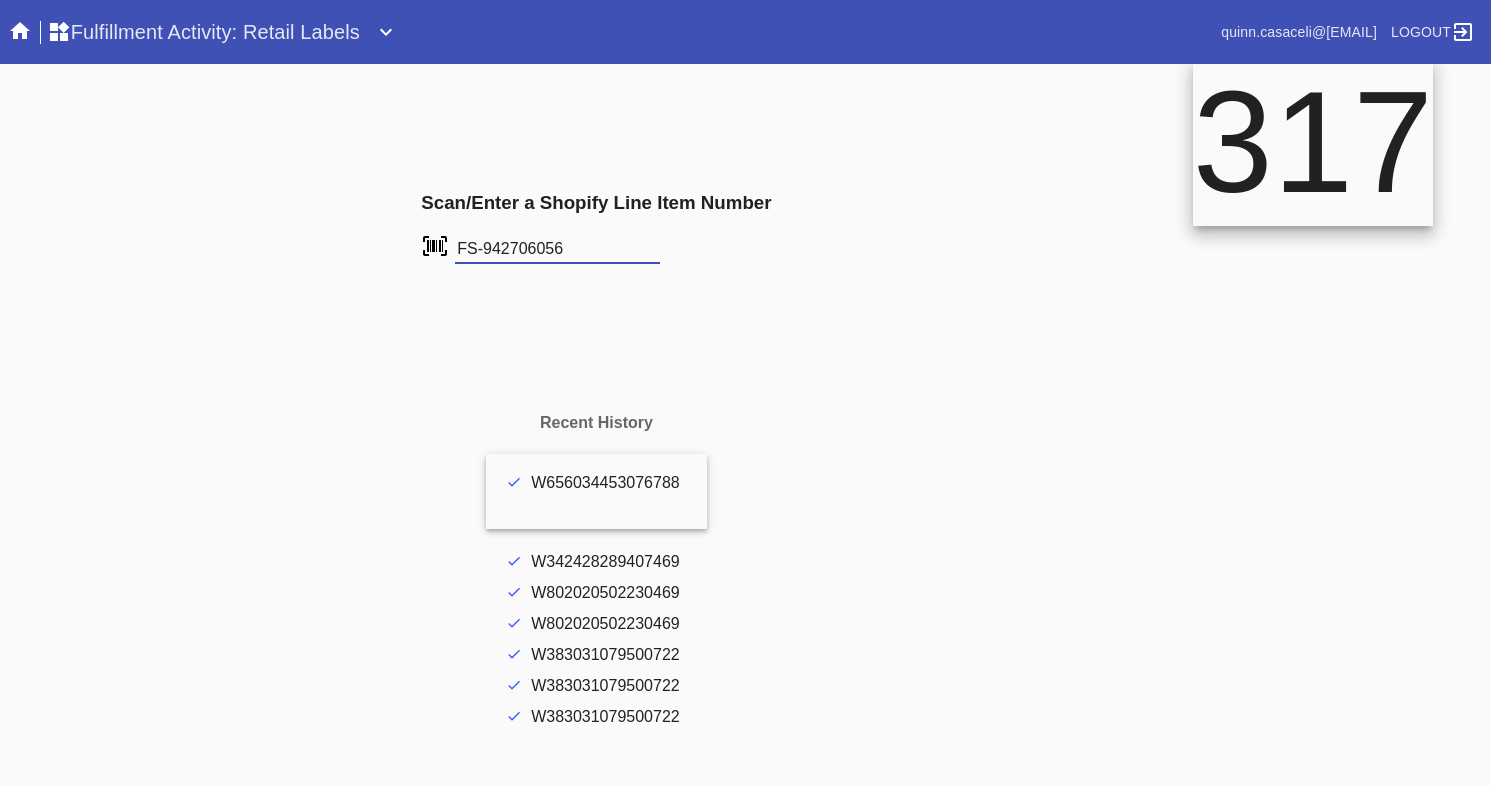 type on "FS-942706056" 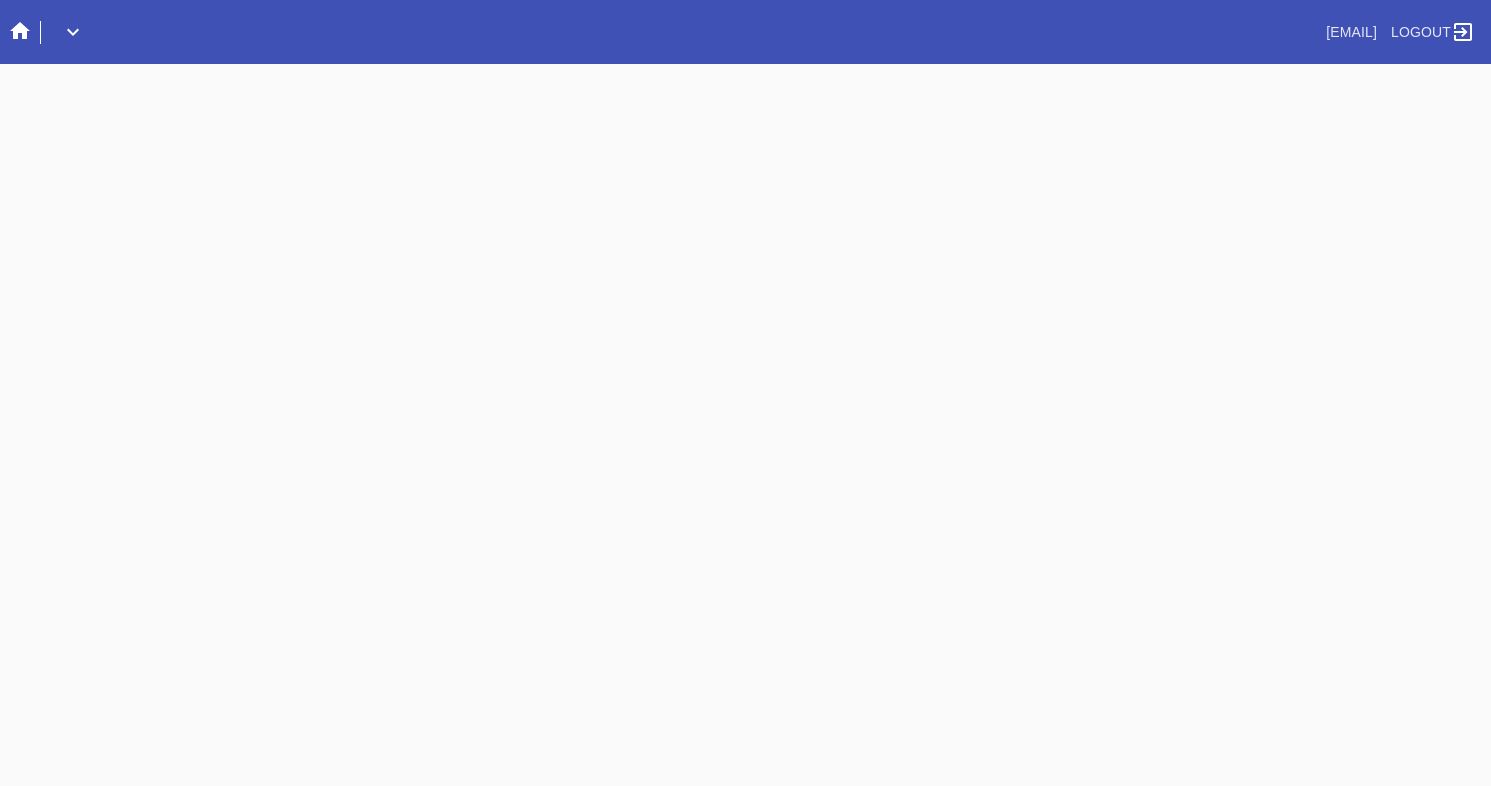 scroll, scrollTop: 0, scrollLeft: 0, axis: both 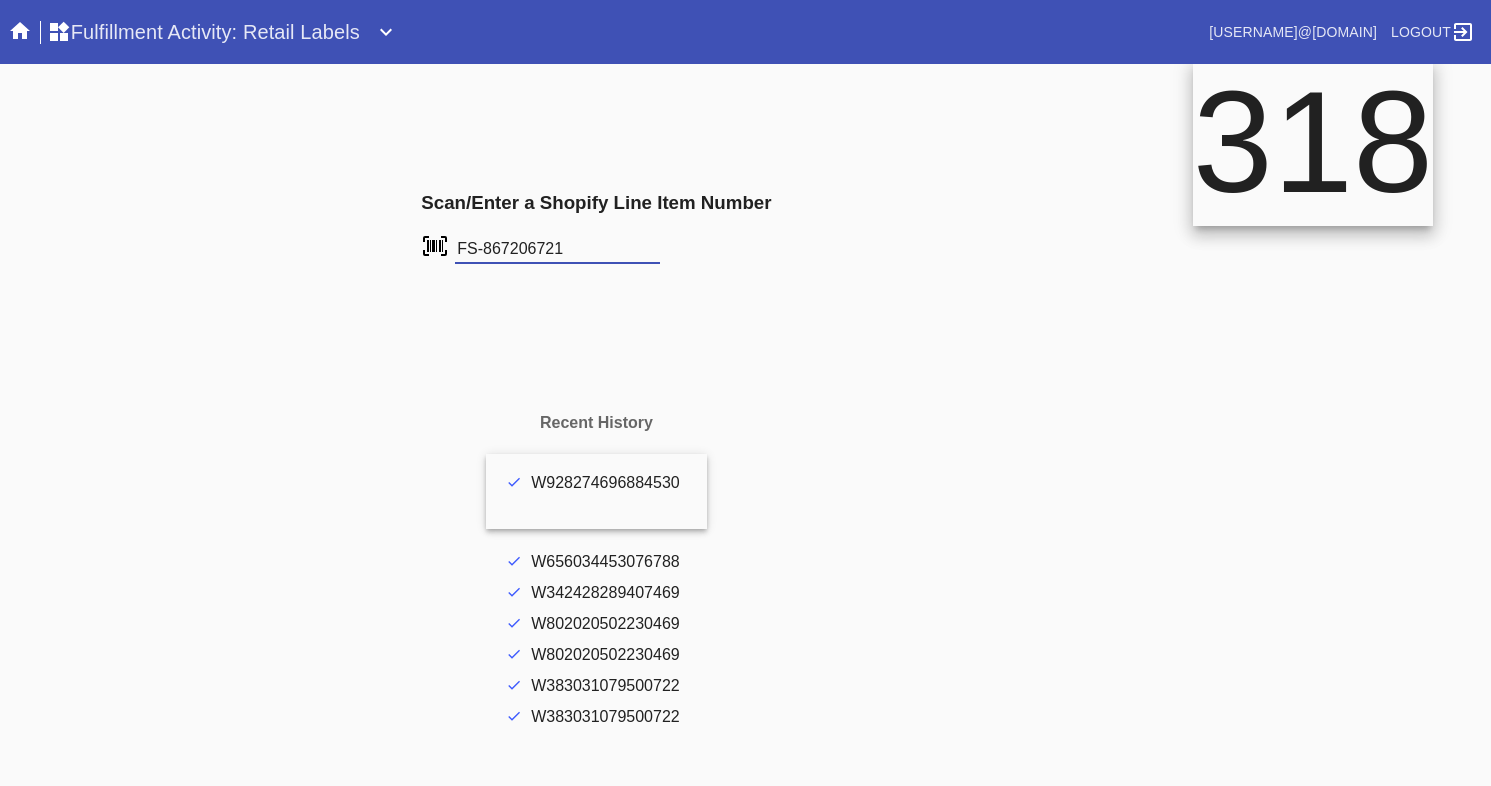 type on "FS-867206721" 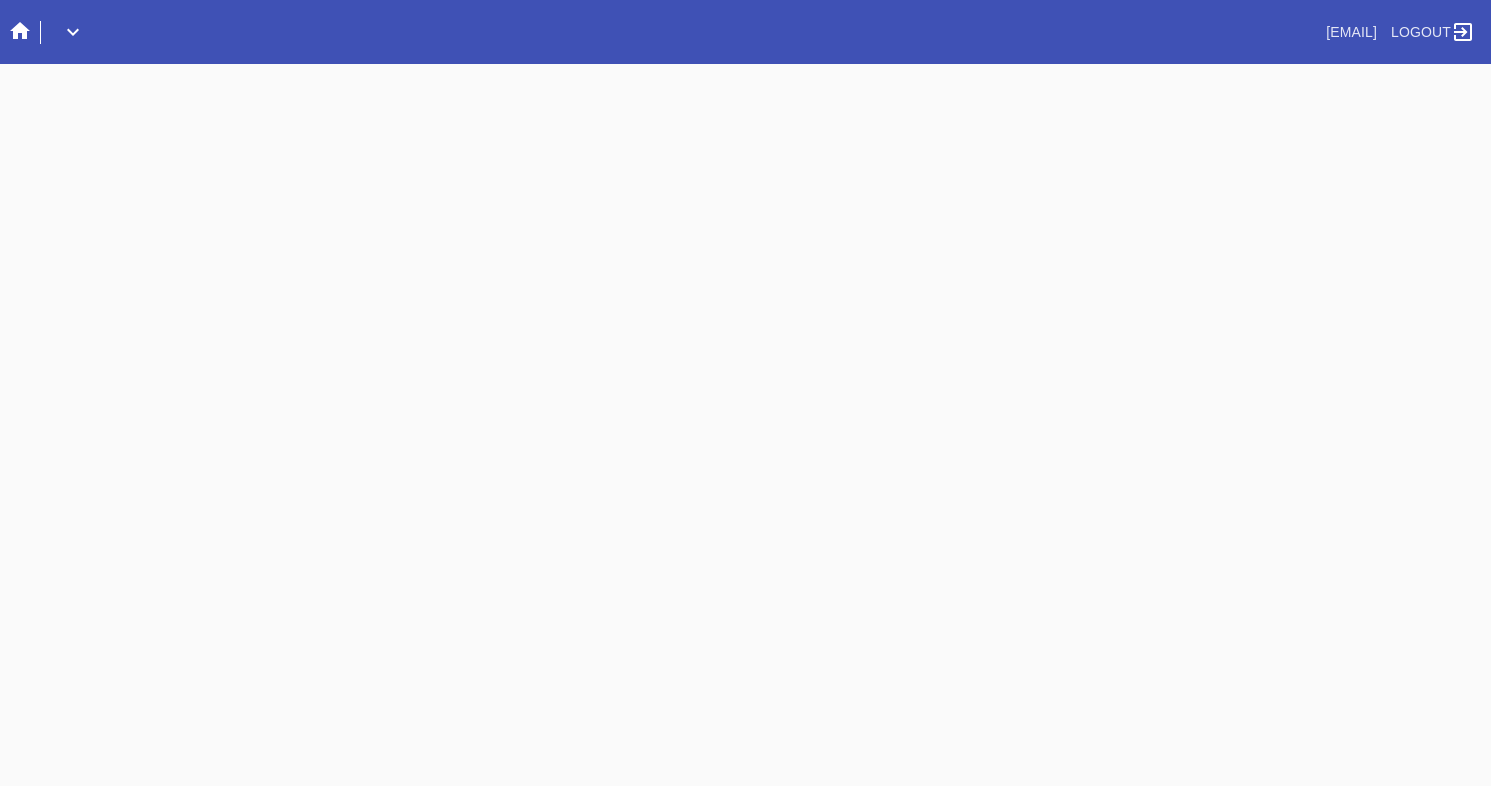 scroll, scrollTop: 0, scrollLeft: 0, axis: both 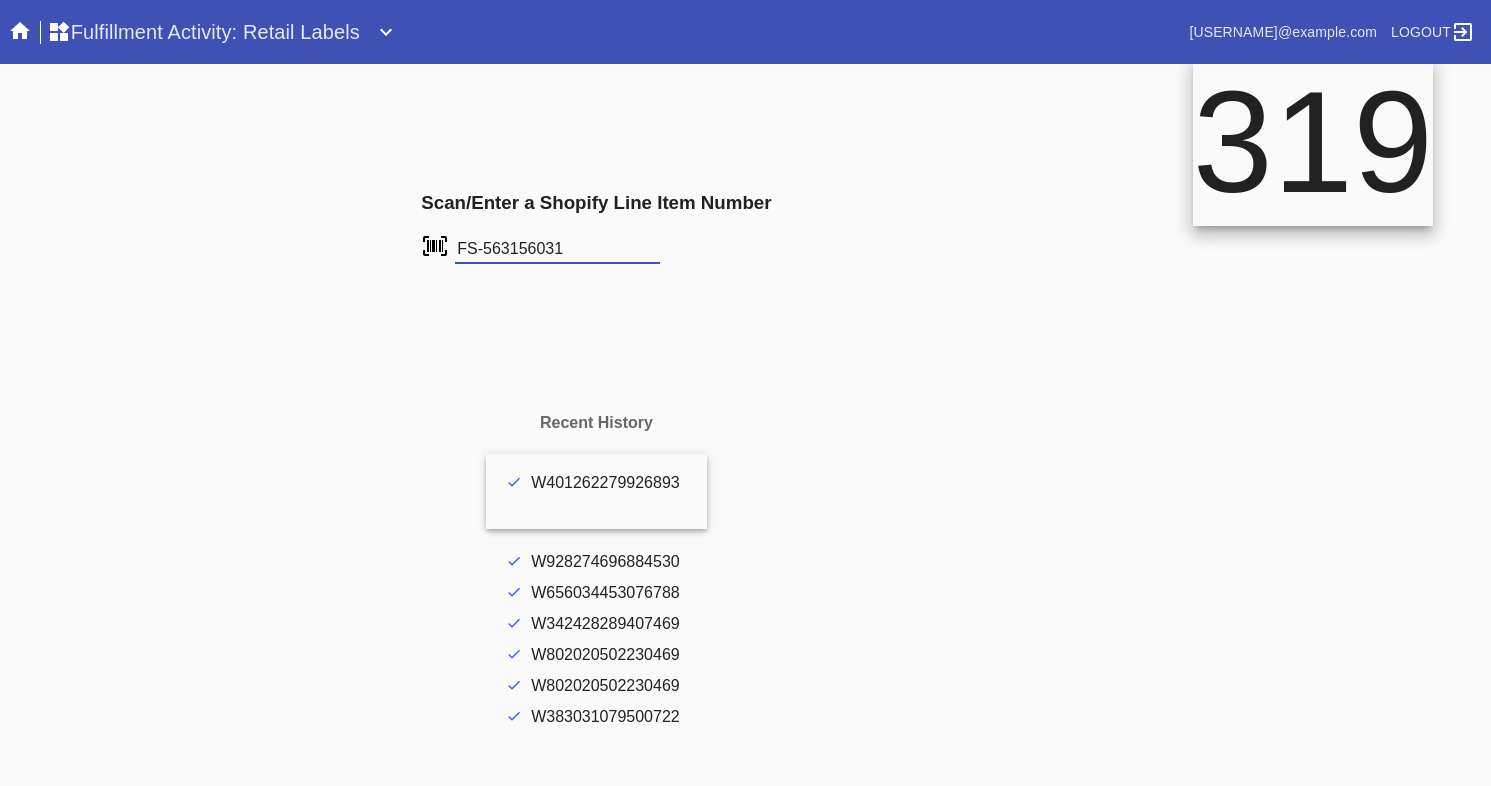 type on "FS-563156031" 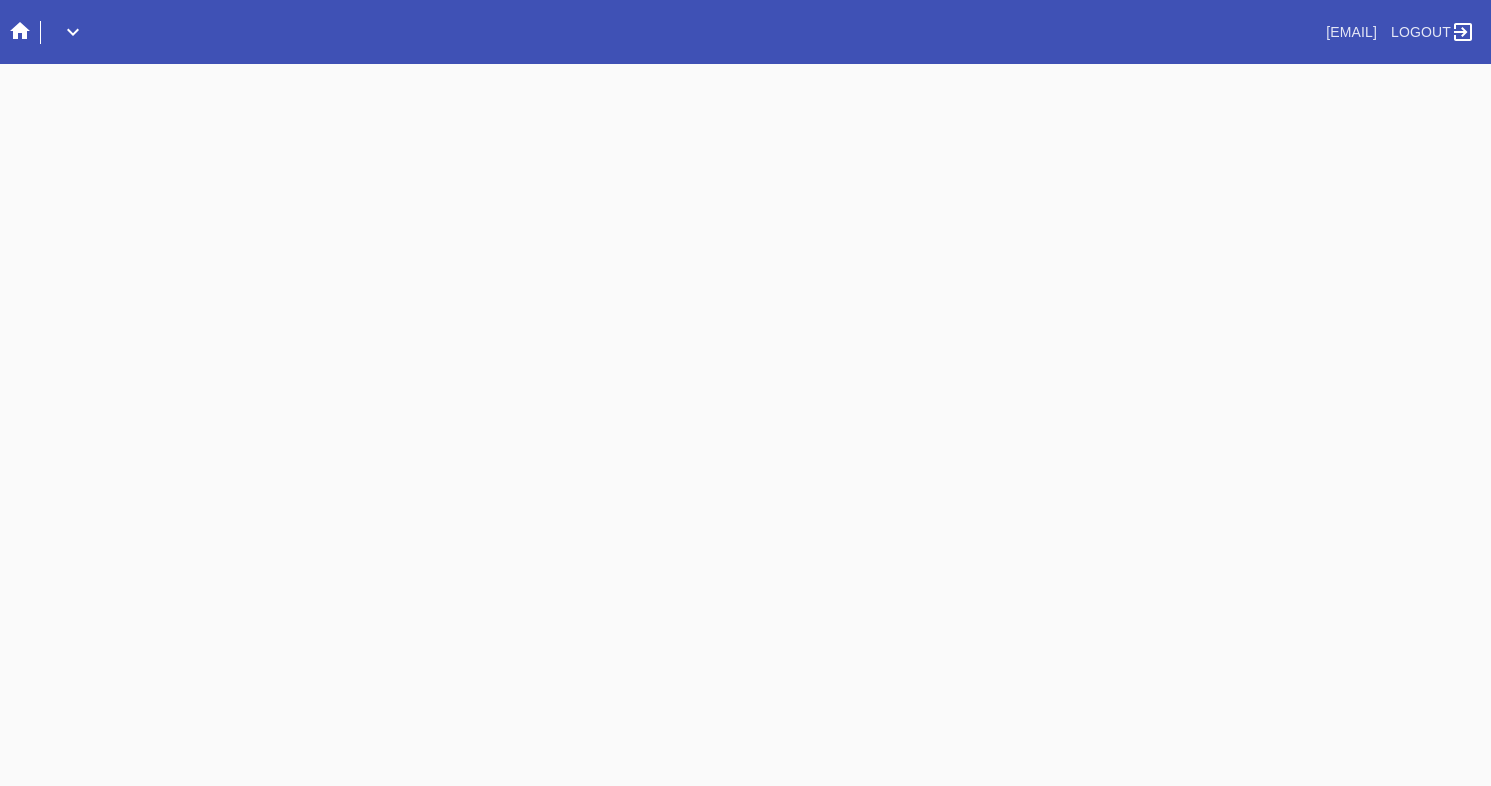 scroll, scrollTop: 0, scrollLeft: 0, axis: both 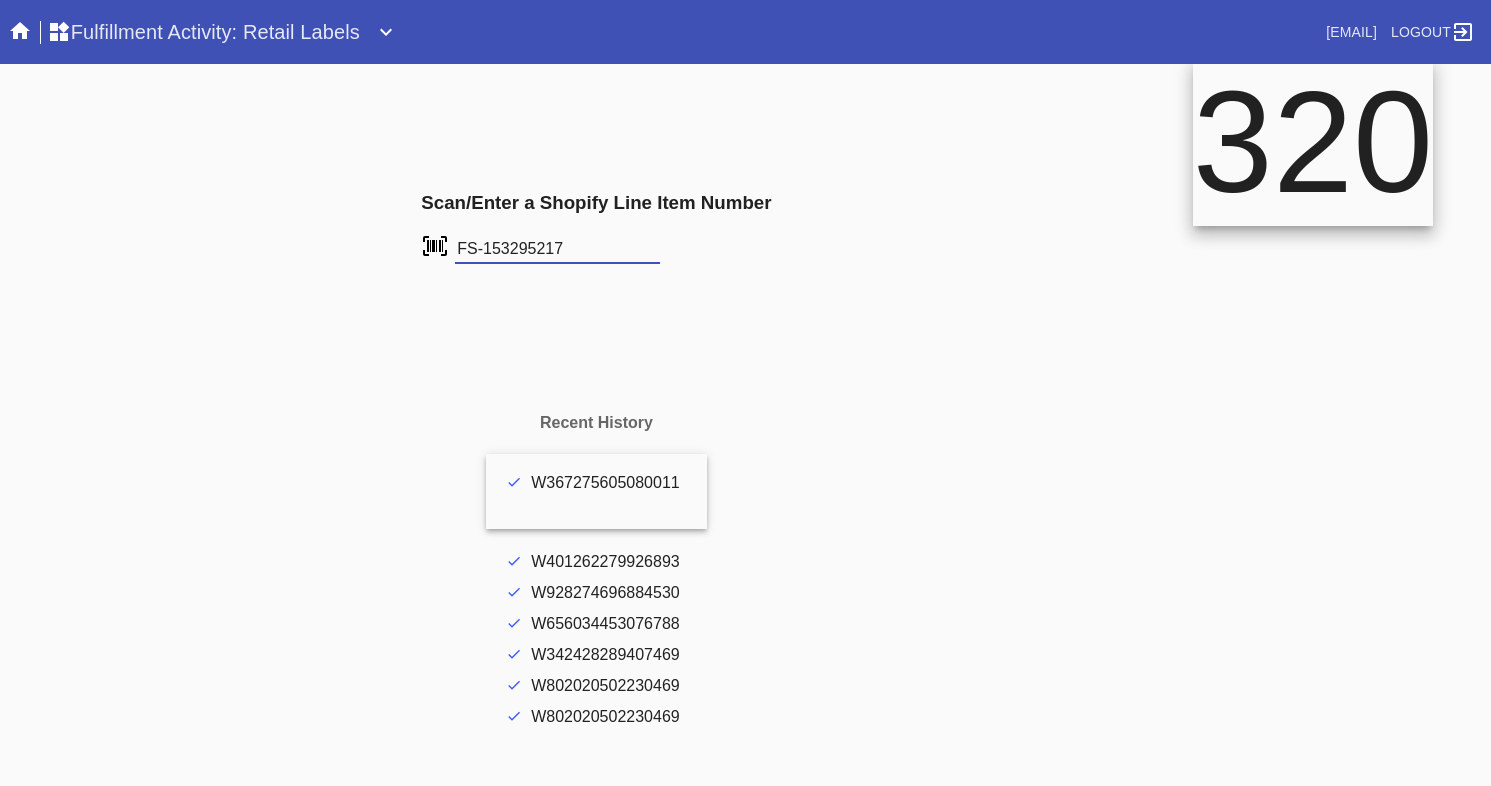 type on "FS-153295217" 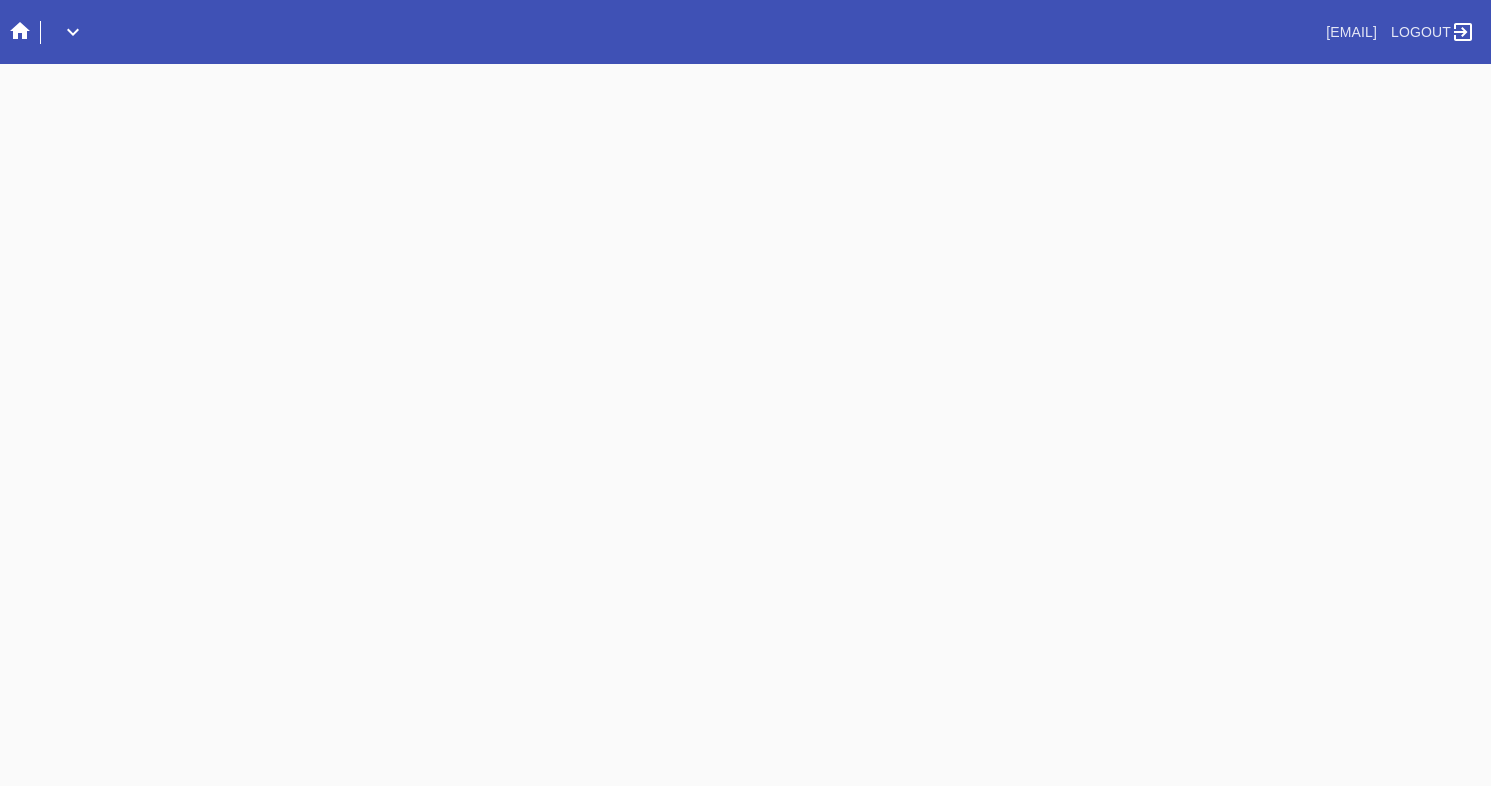scroll, scrollTop: 0, scrollLeft: 0, axis: both 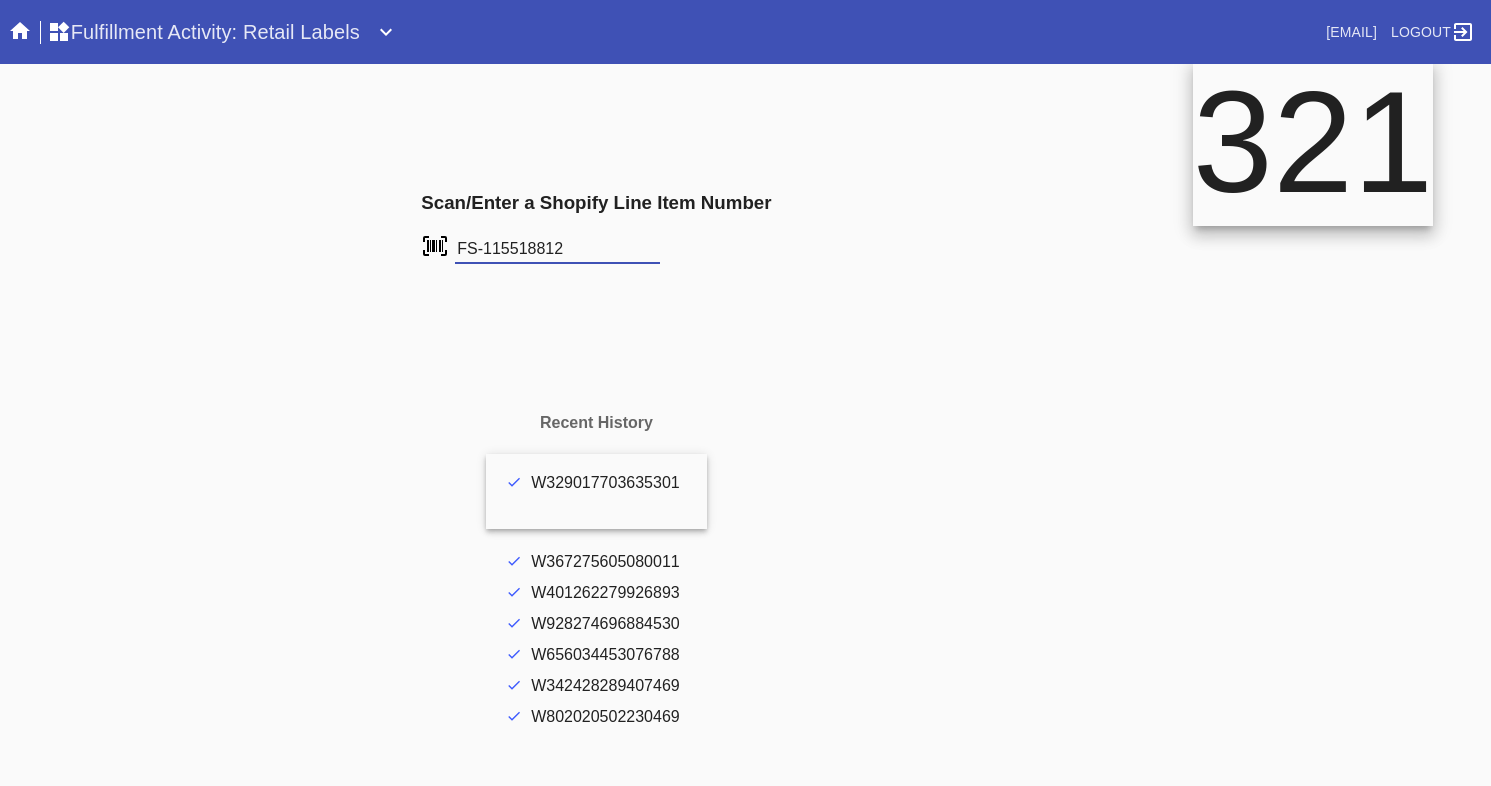 type on "FS-115518812" 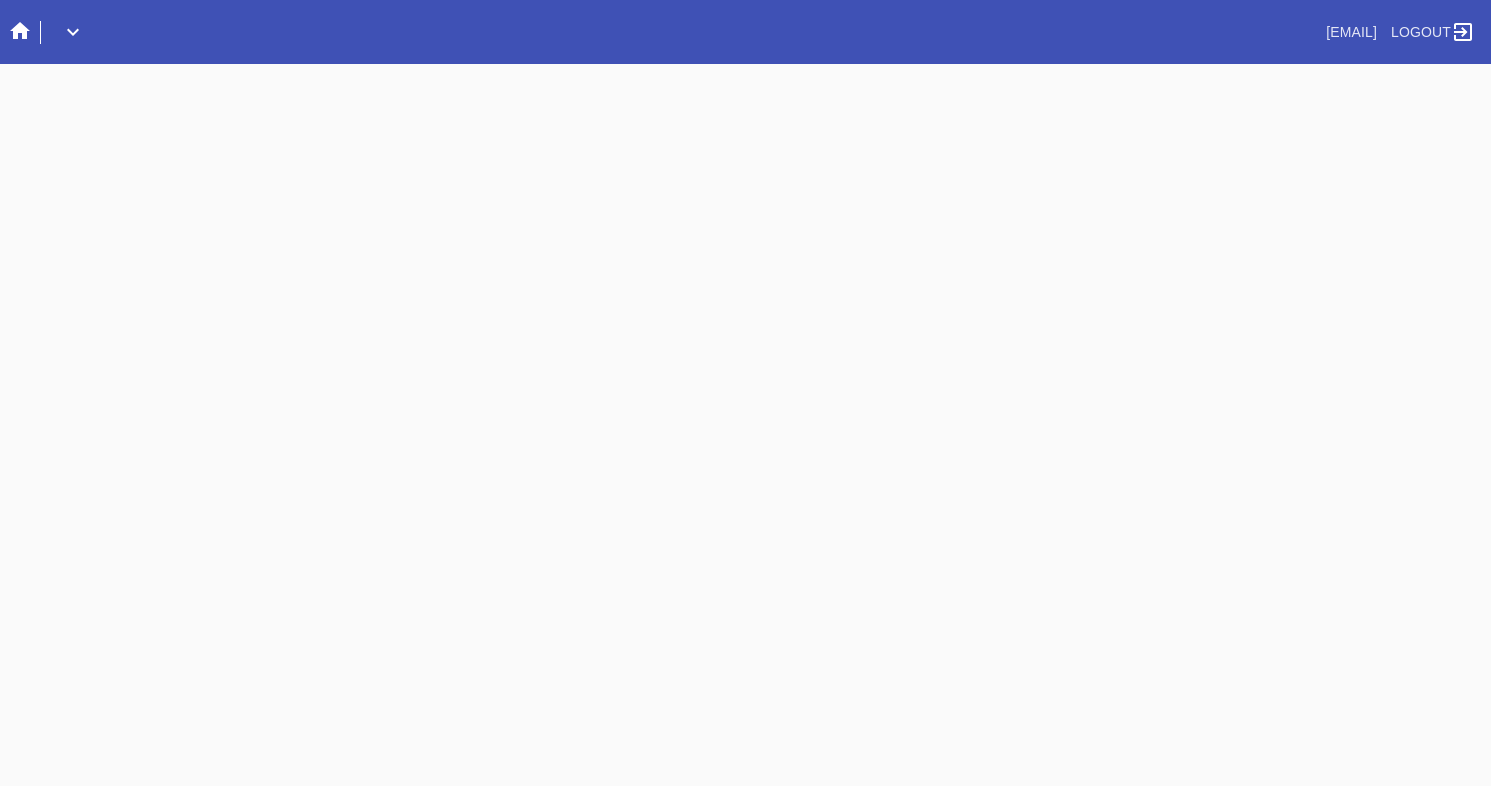 scroll, scrollTop: 0, scrollLeft: 0, axis: both 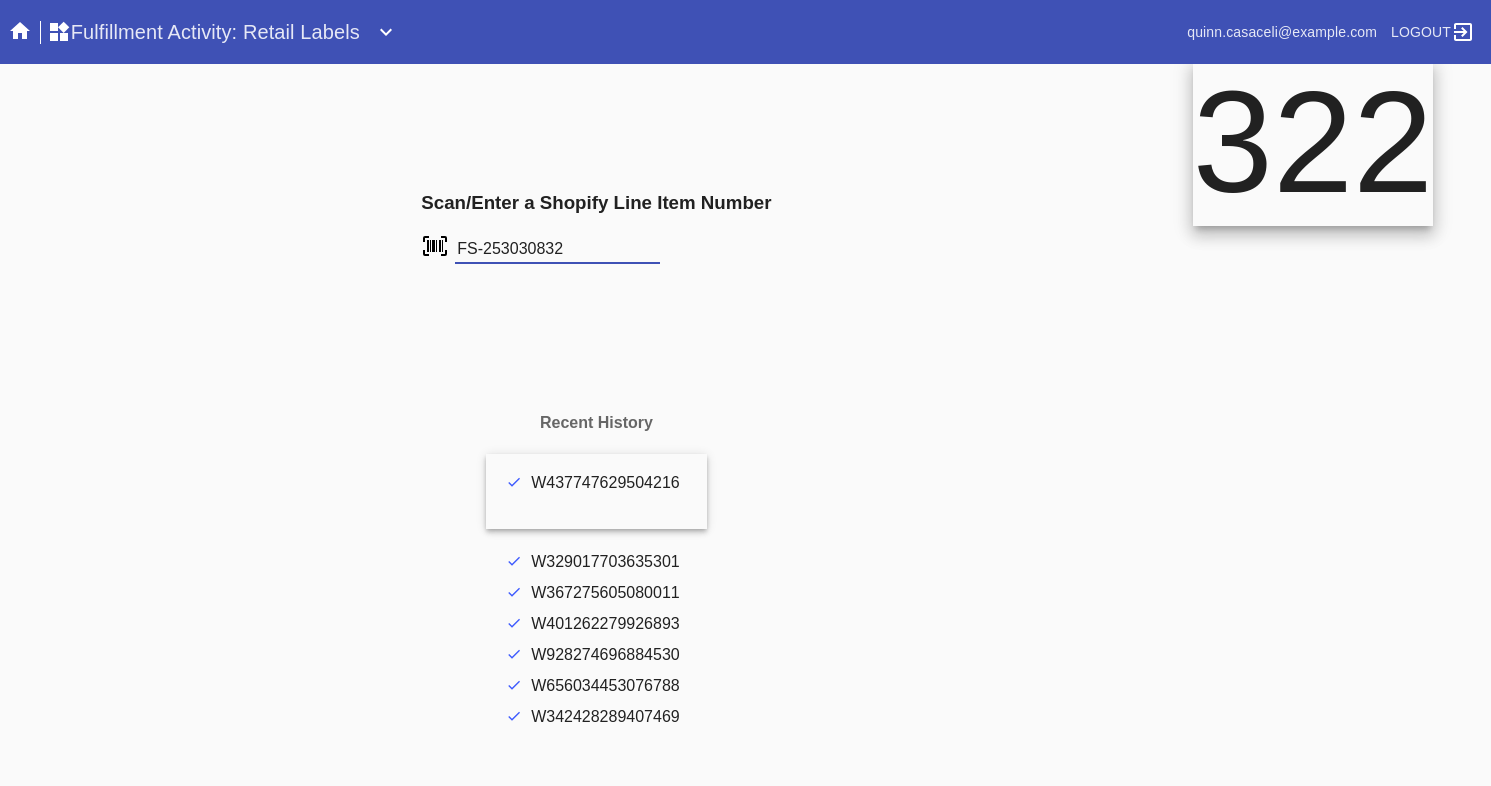 type on "FS-253030832" 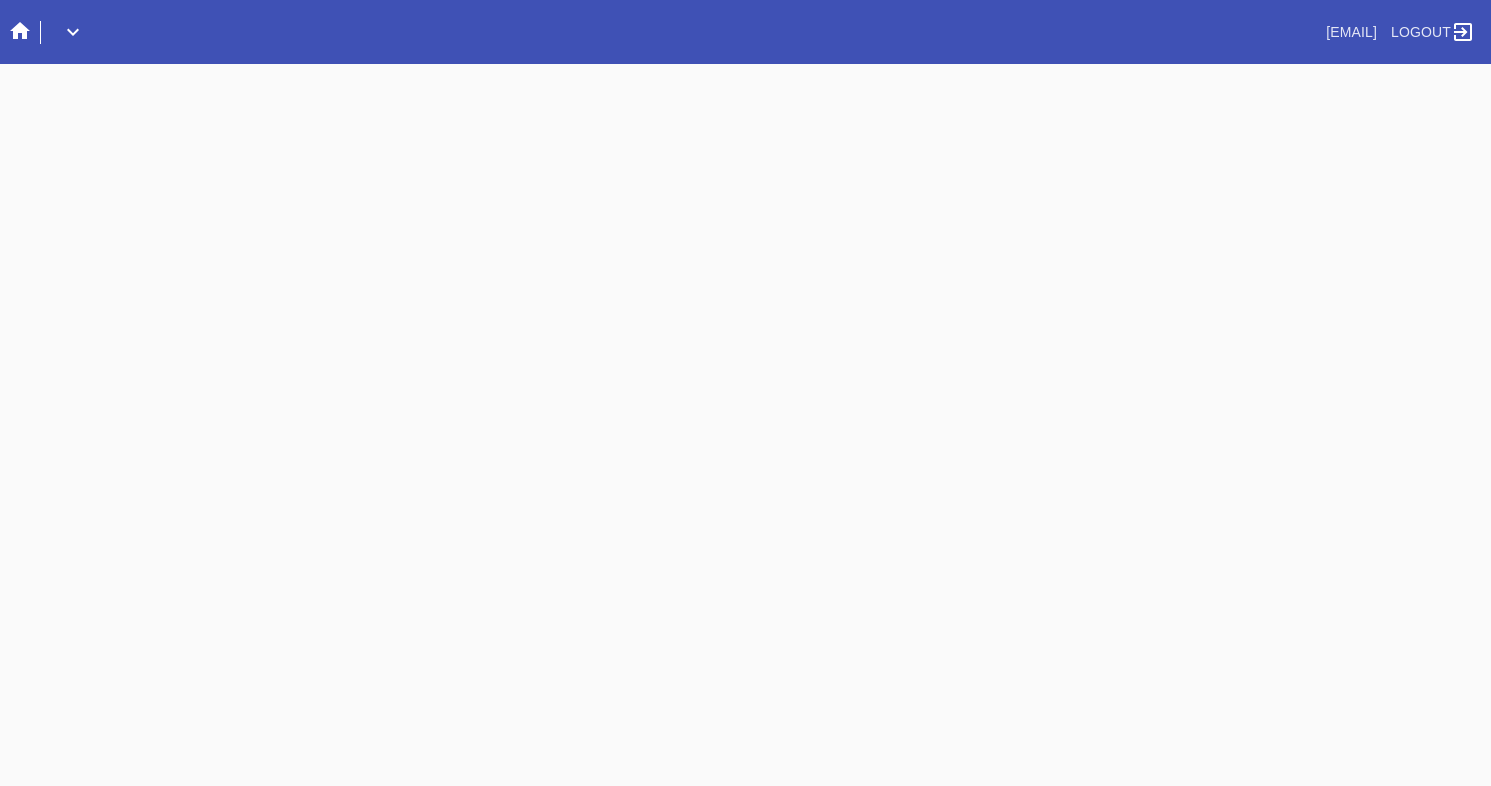scroll, scrollTop: 0, scrollLeft: 0, axis: both 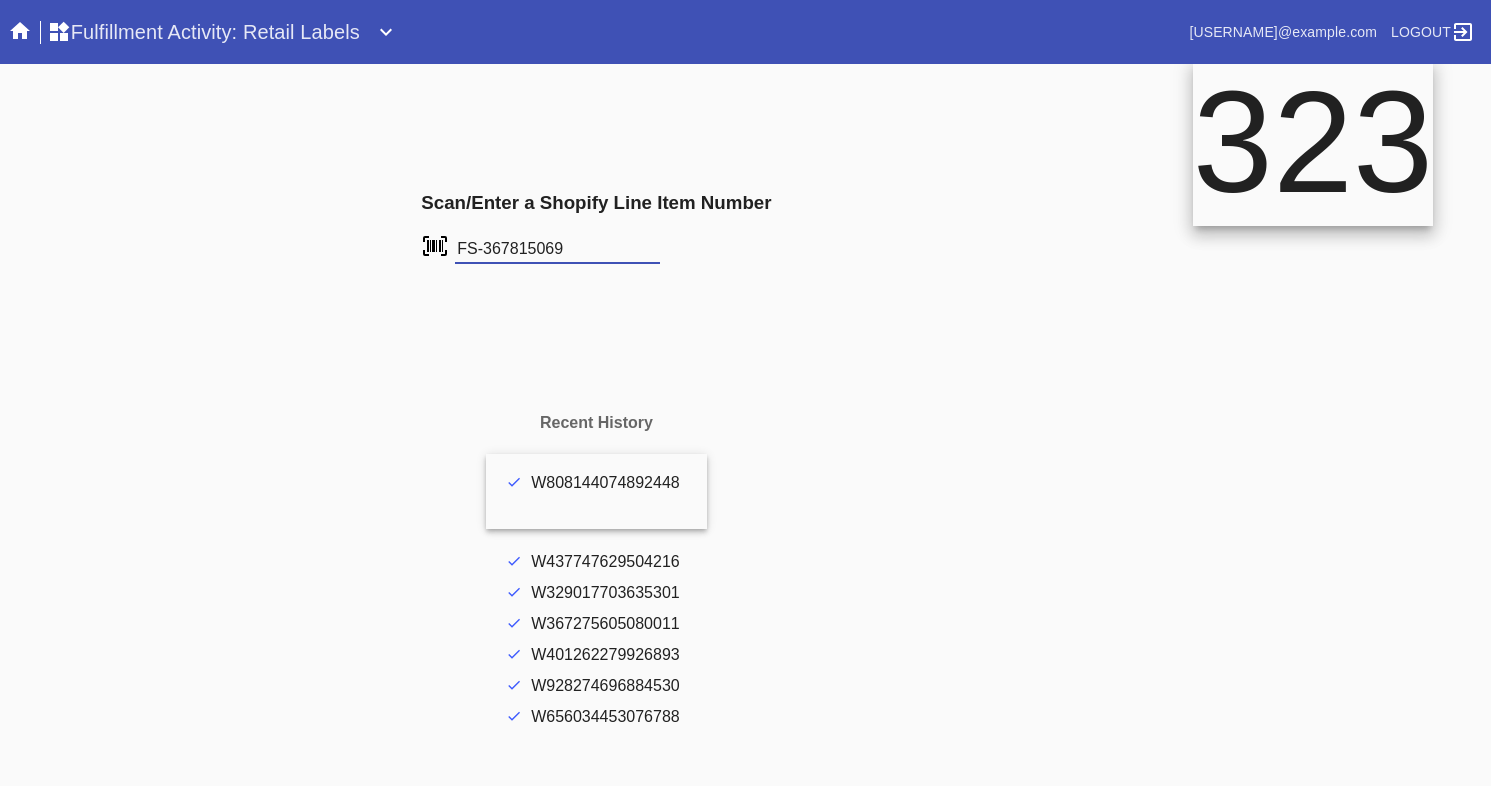 type on "FS-367815069" 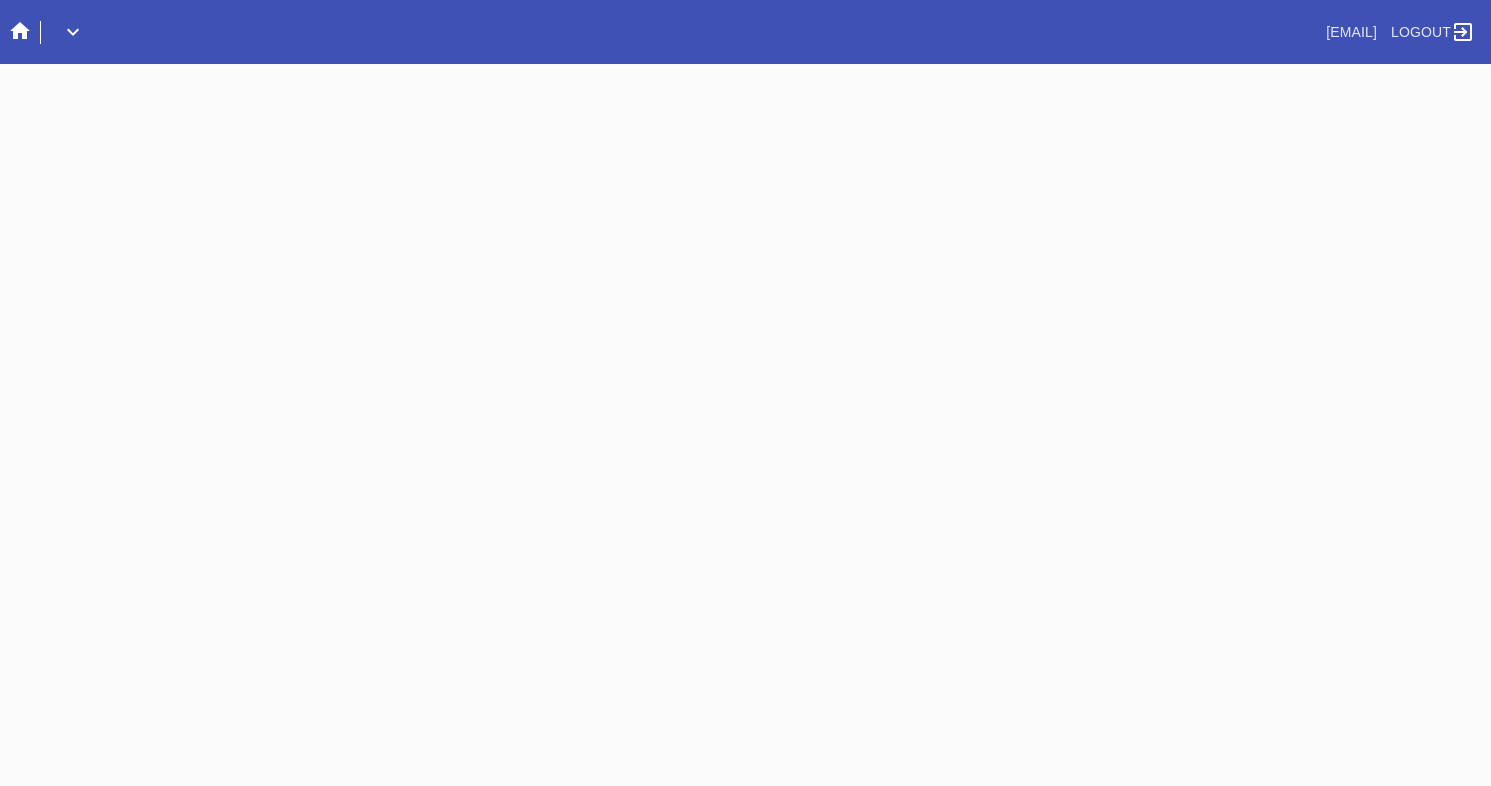 scroll, scrollTop: 0, scrollLeft: 0, axis: both 